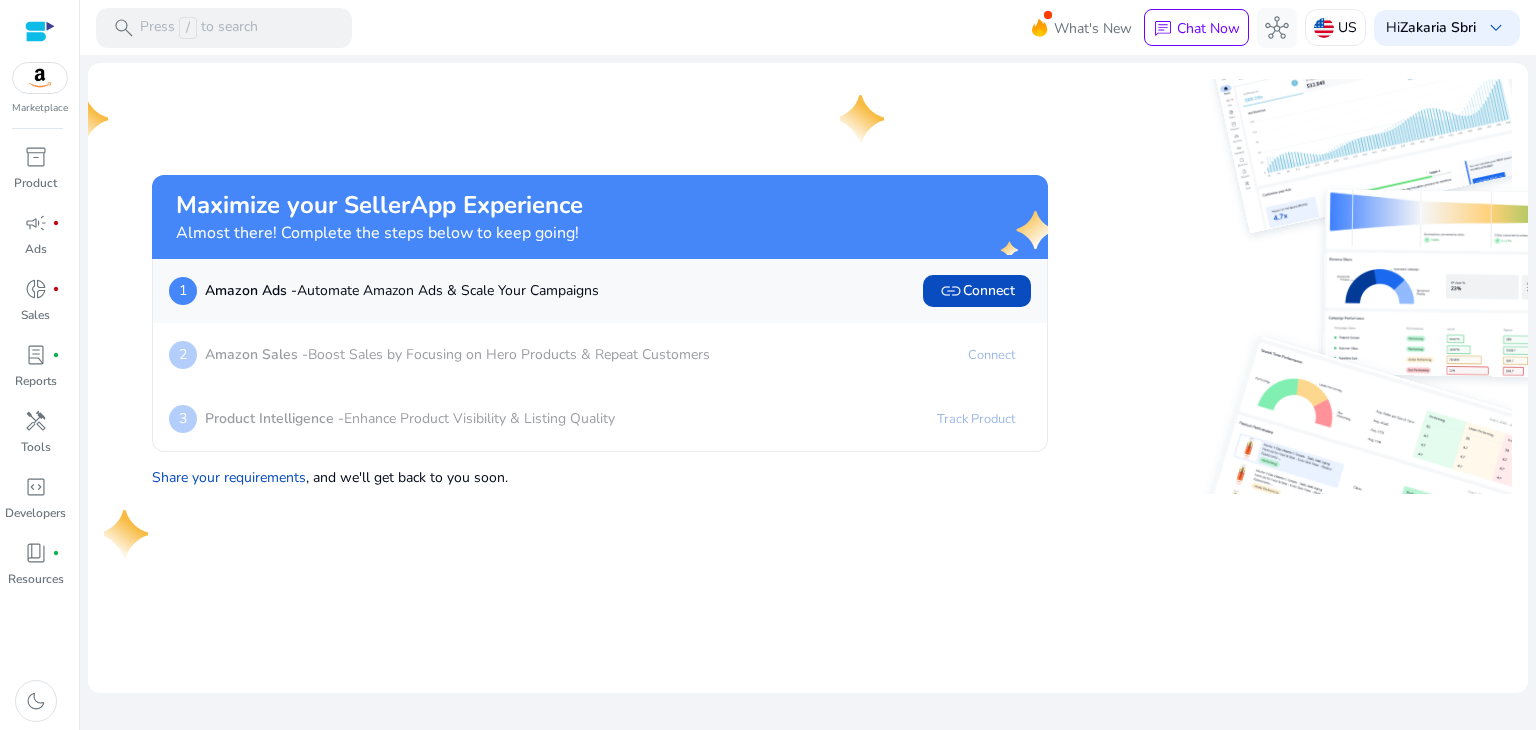 scroll, scrollTop: 0, scrollLeft: 0, axis: both 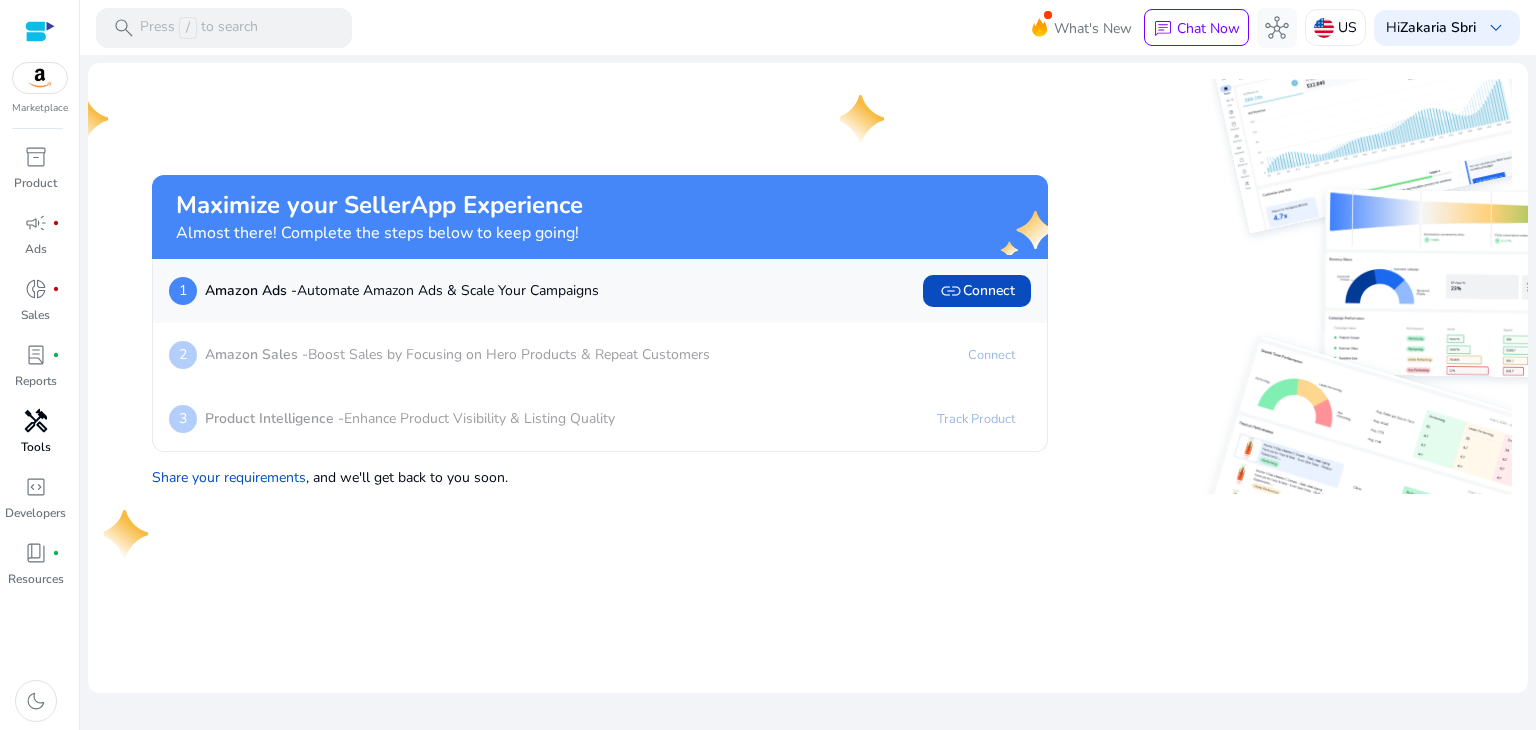 click on "handyman" at bounding box center (36, 421) 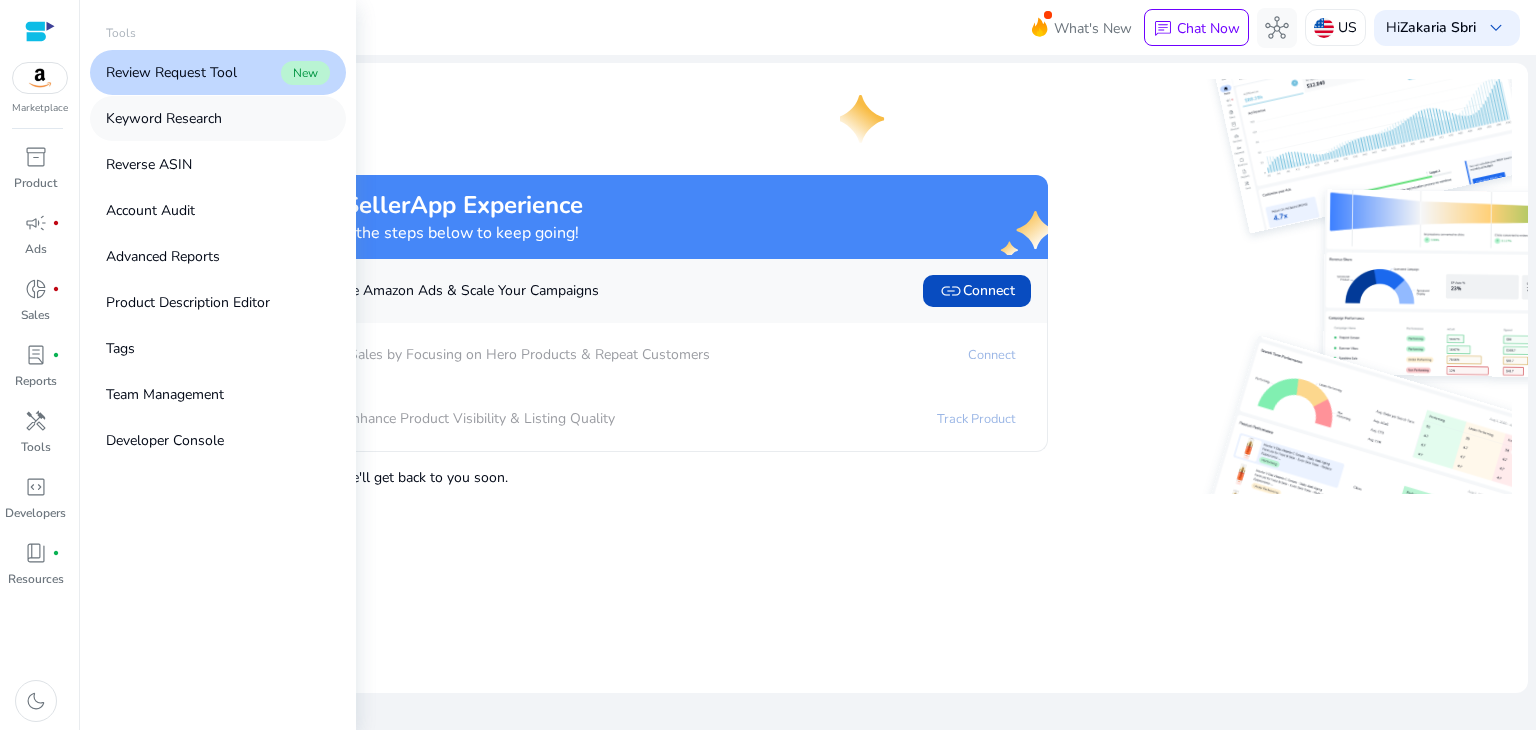 click on "Keyword Research" at bounding box center [218, 118] 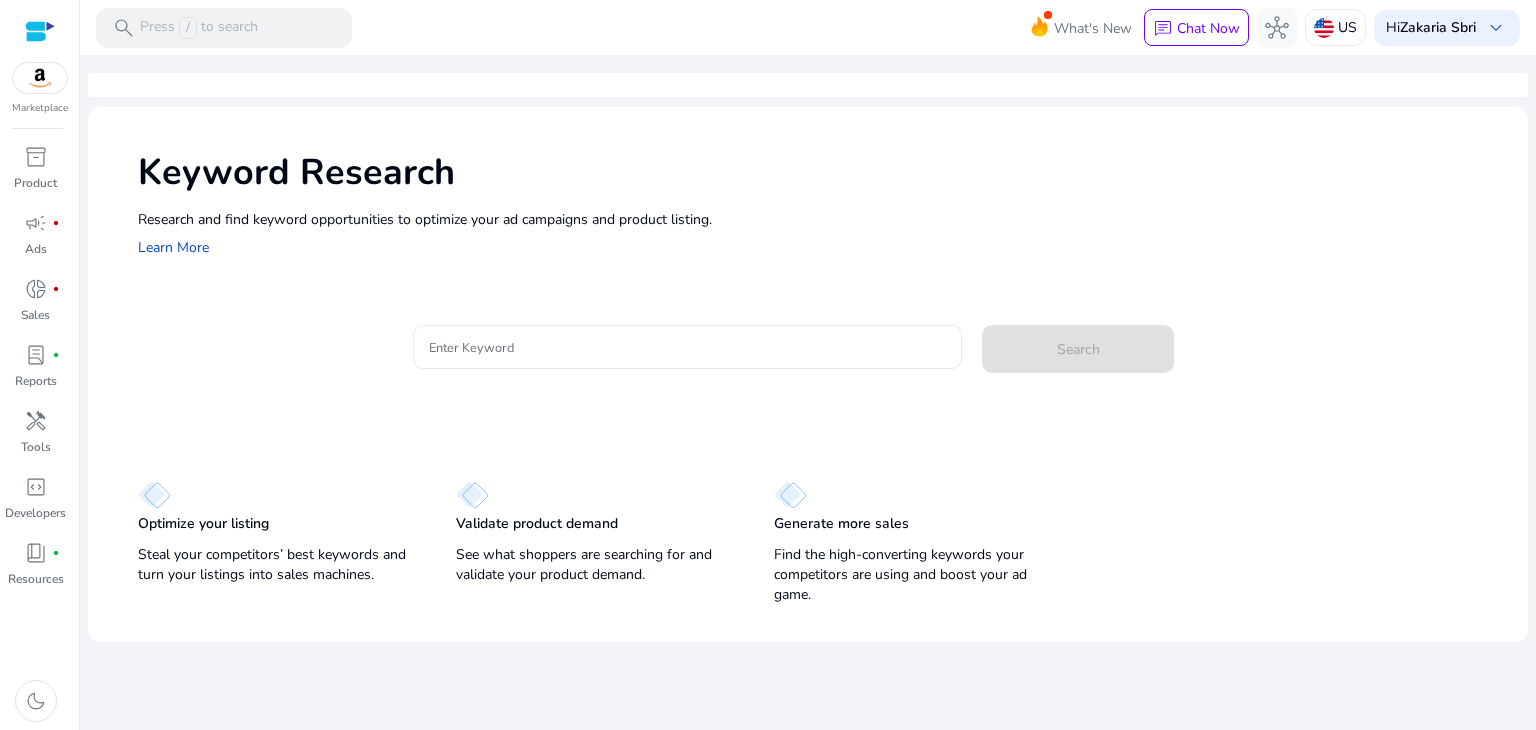 click on "Enter Keyword" at bounding box center [688, 347] 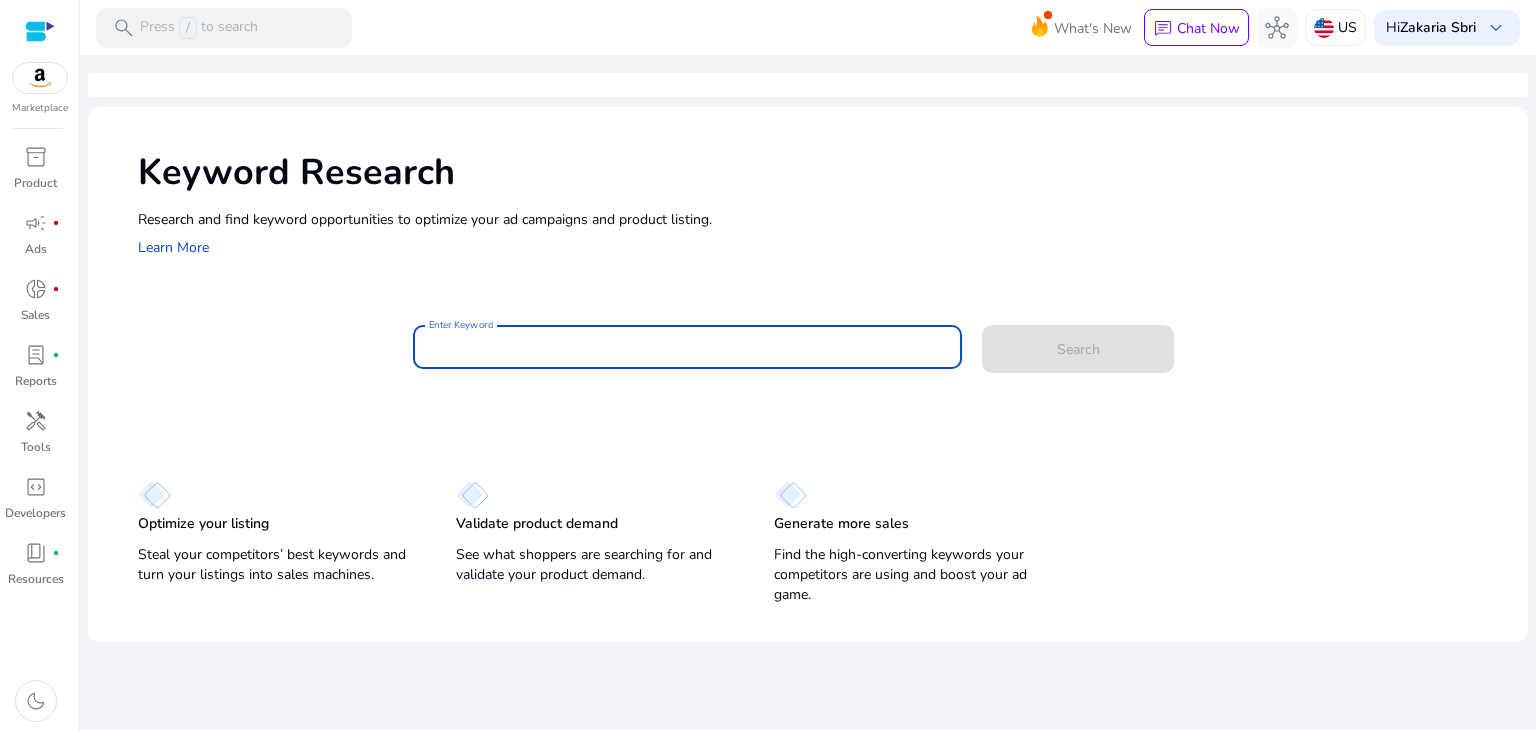 paste on "**********" 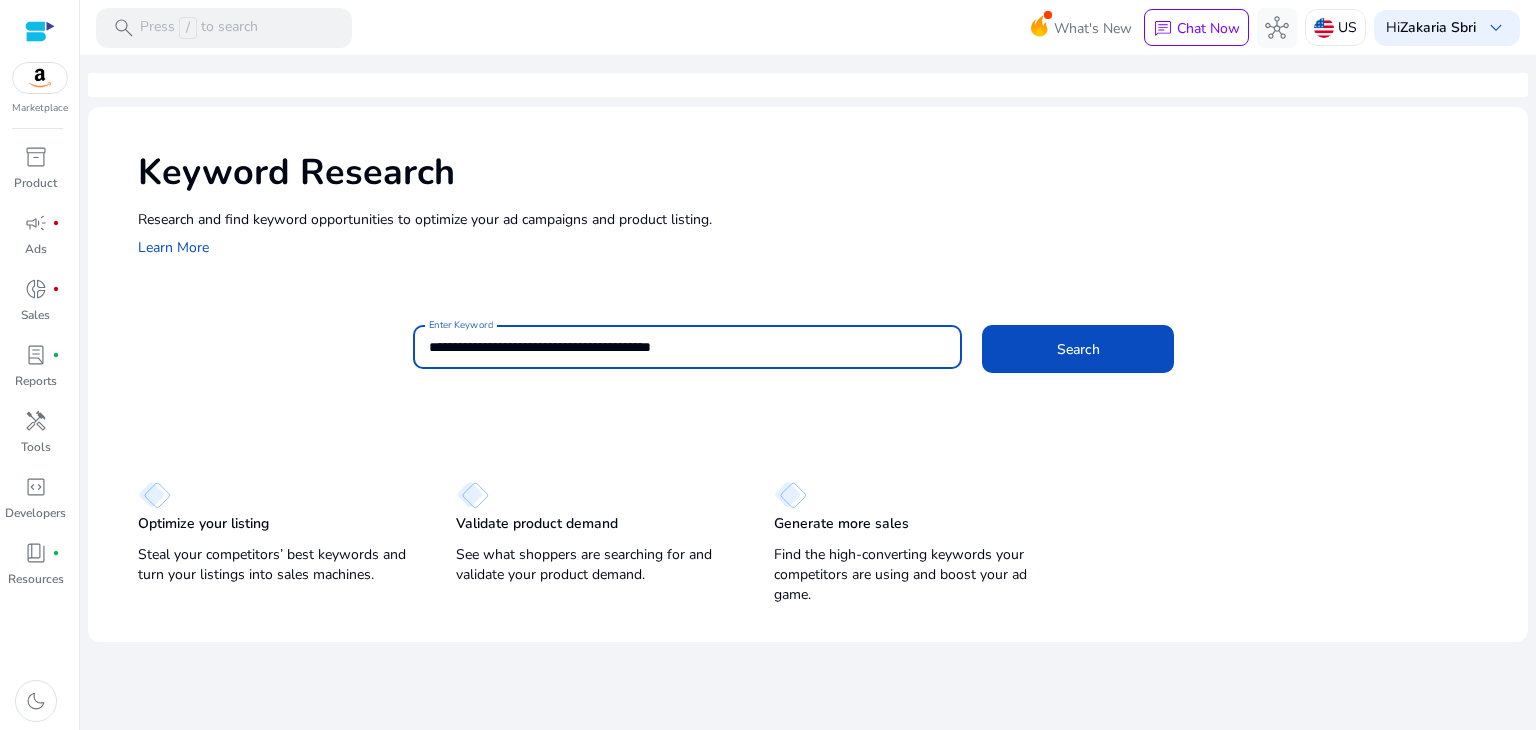 click on "Search" 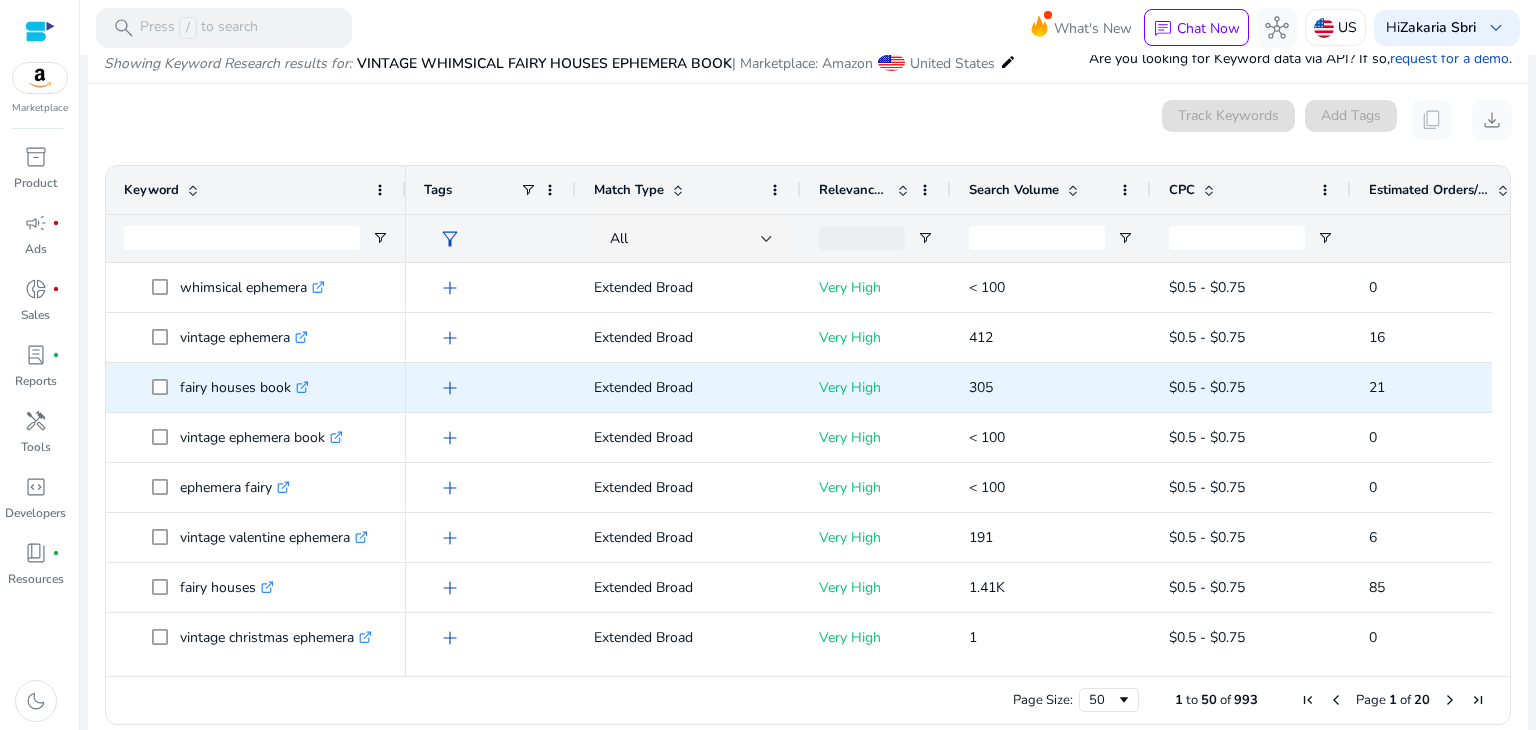 scroll, scrollTop: 214, scrollLeft: 0, axis: vertical 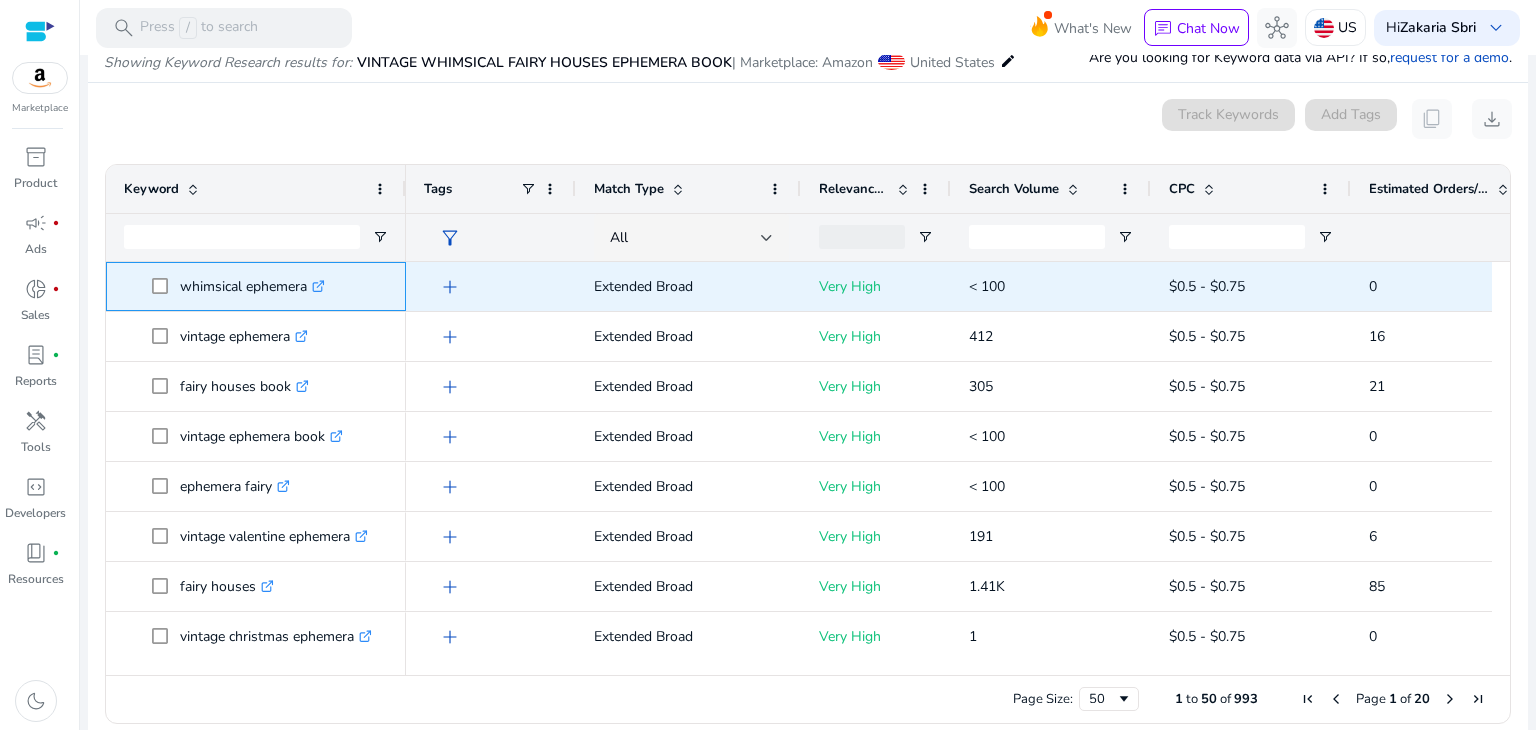 drag, startPoint x: 184, startPoint y: 284, endPoint x: 308, endPoint y: 275, distance: 124.32619 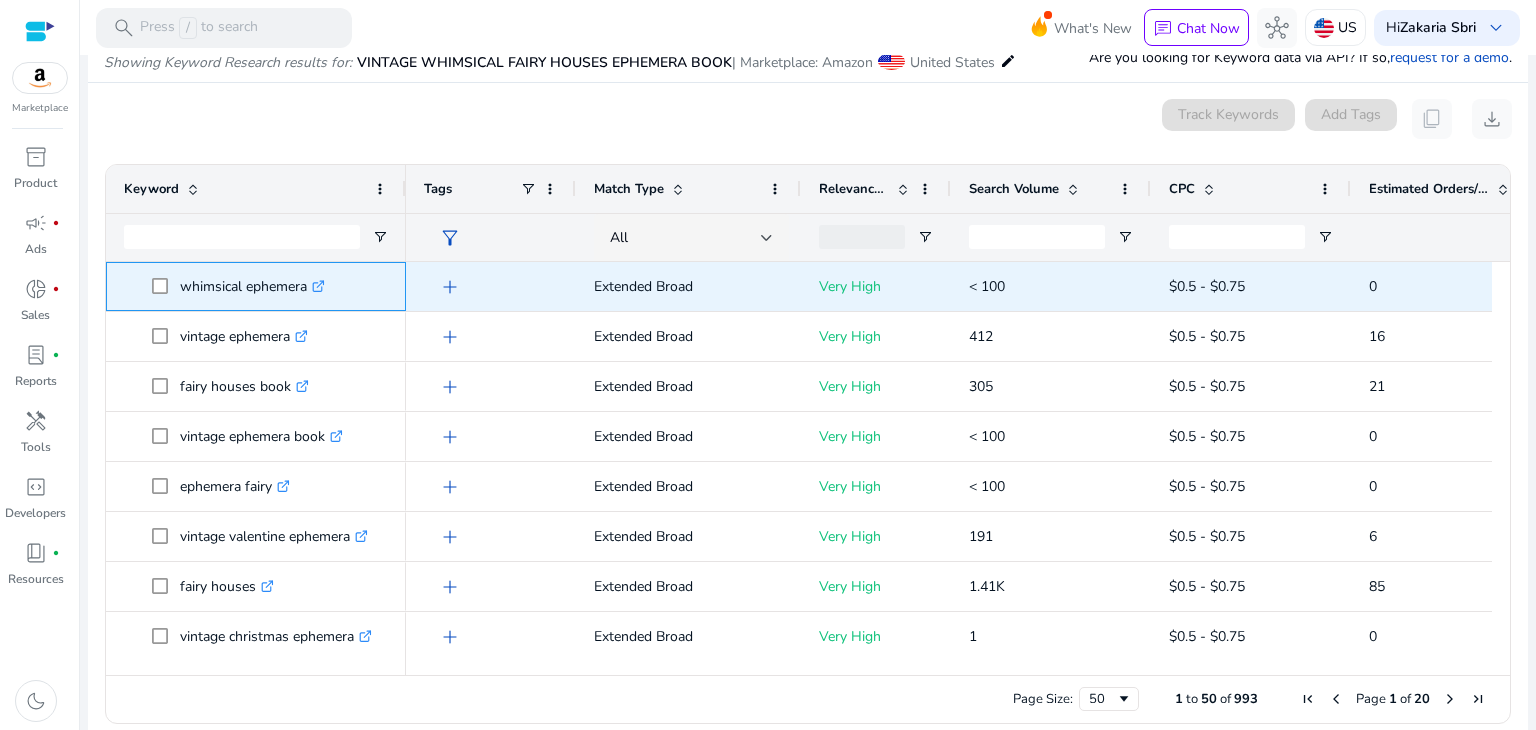 copy on "whimsical ephemera" 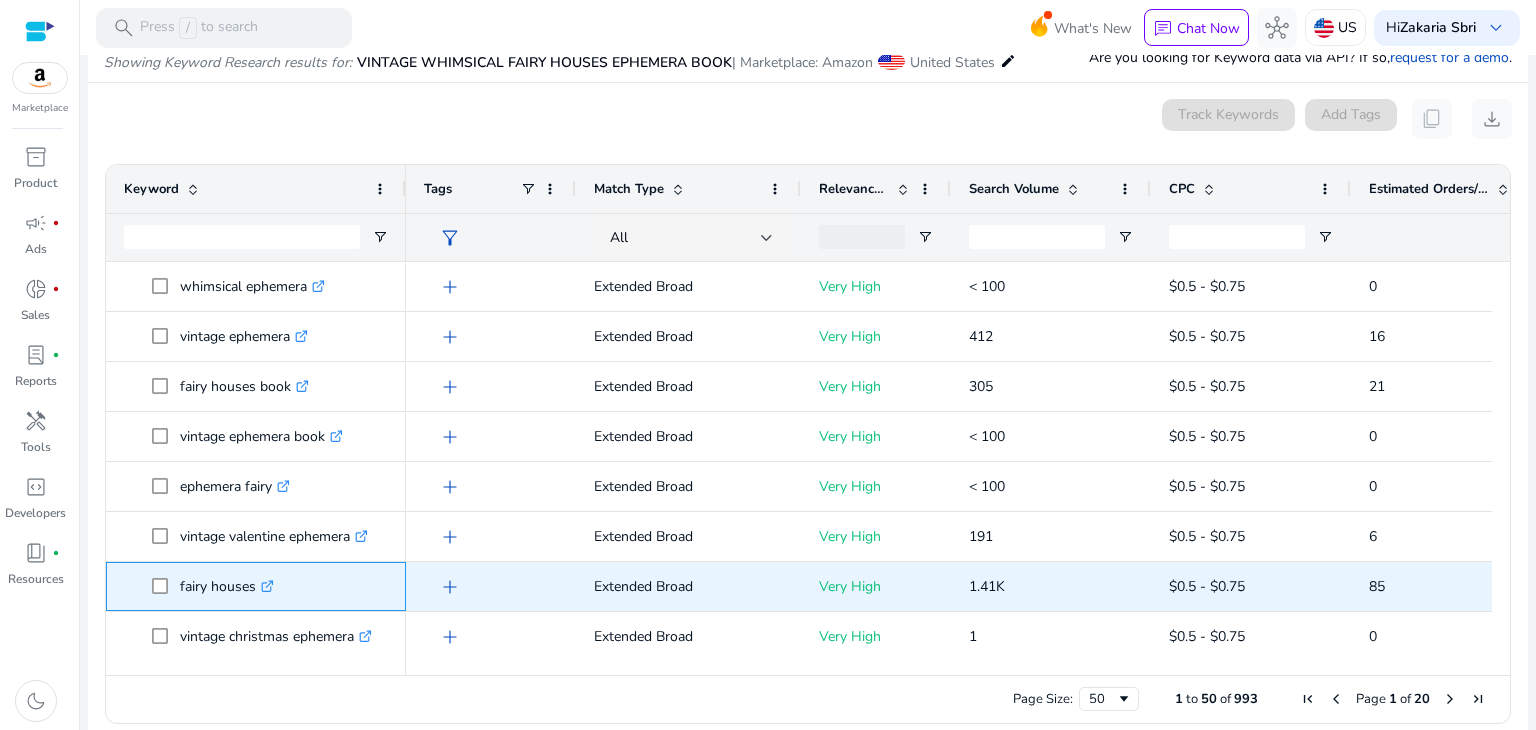 drag, startPoint x: 179, startPoint y: 584, endPoint x: 253, endPoint y: 589, distance: 74.168724 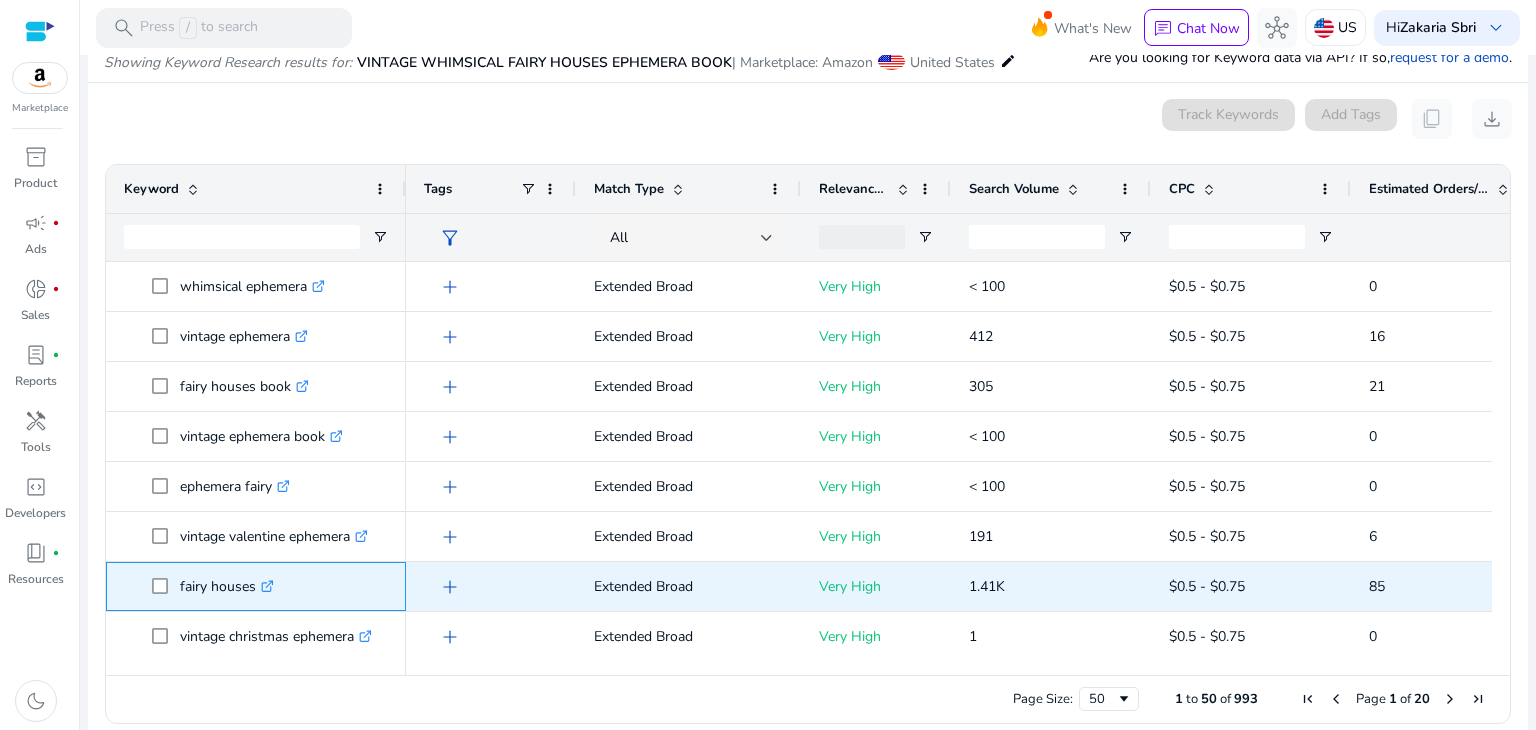 copy on "fairy houses" 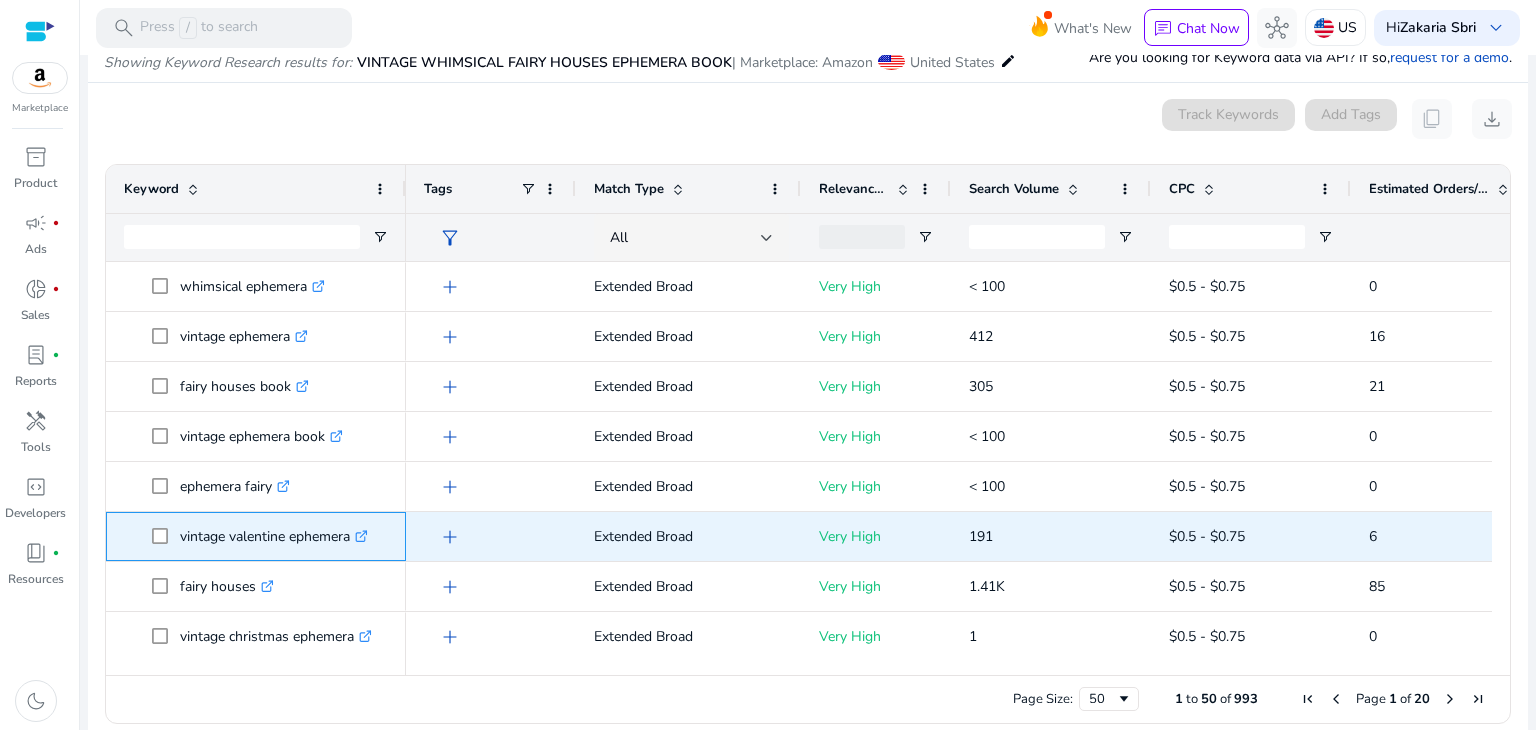 click on "vintage valentine ephemera  .st0{fill:#2c8af8}" at bounding box center [274, 536] 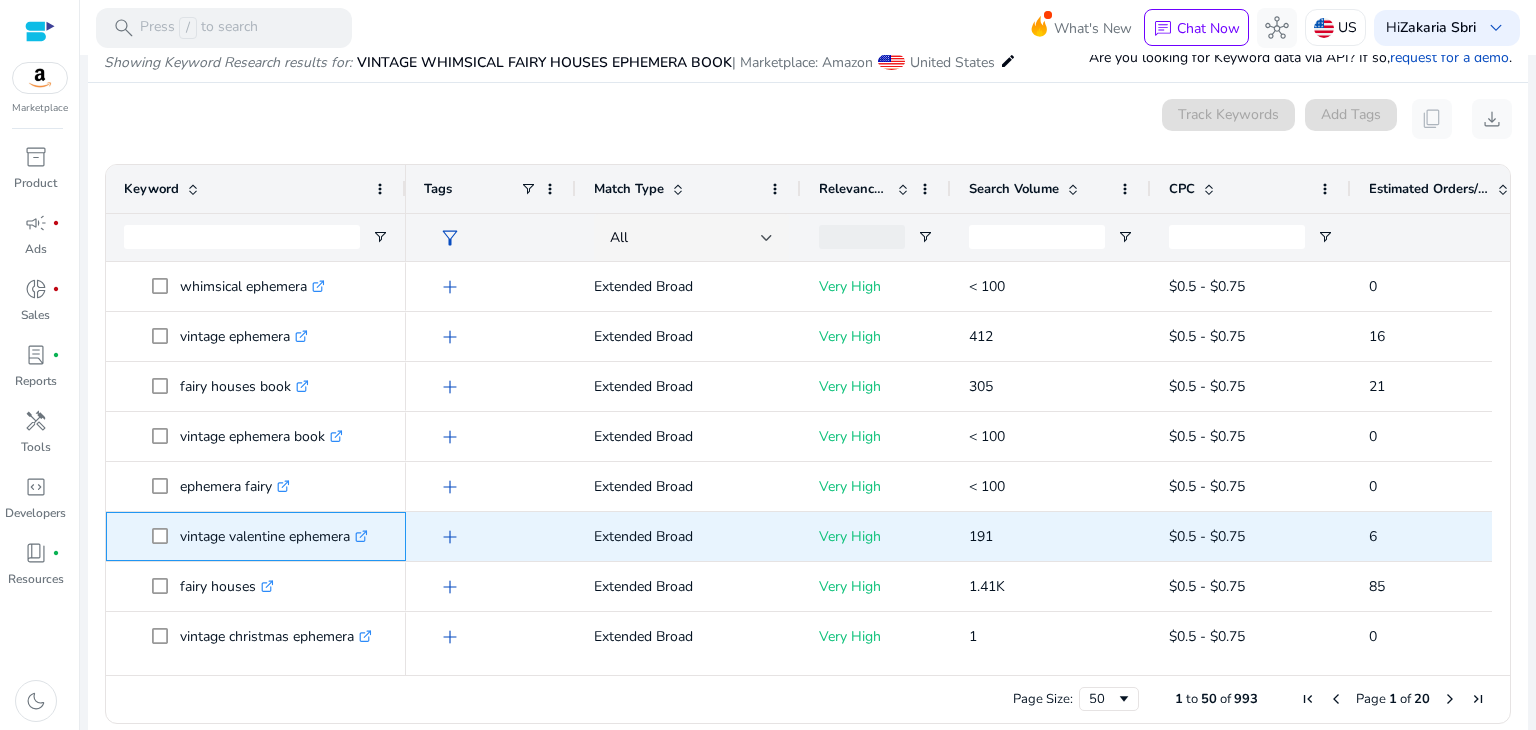 drag, startPoint x: 179, startPoint y: 535, endPoint x: 353, endPoint y: 543, distance: 174.1838 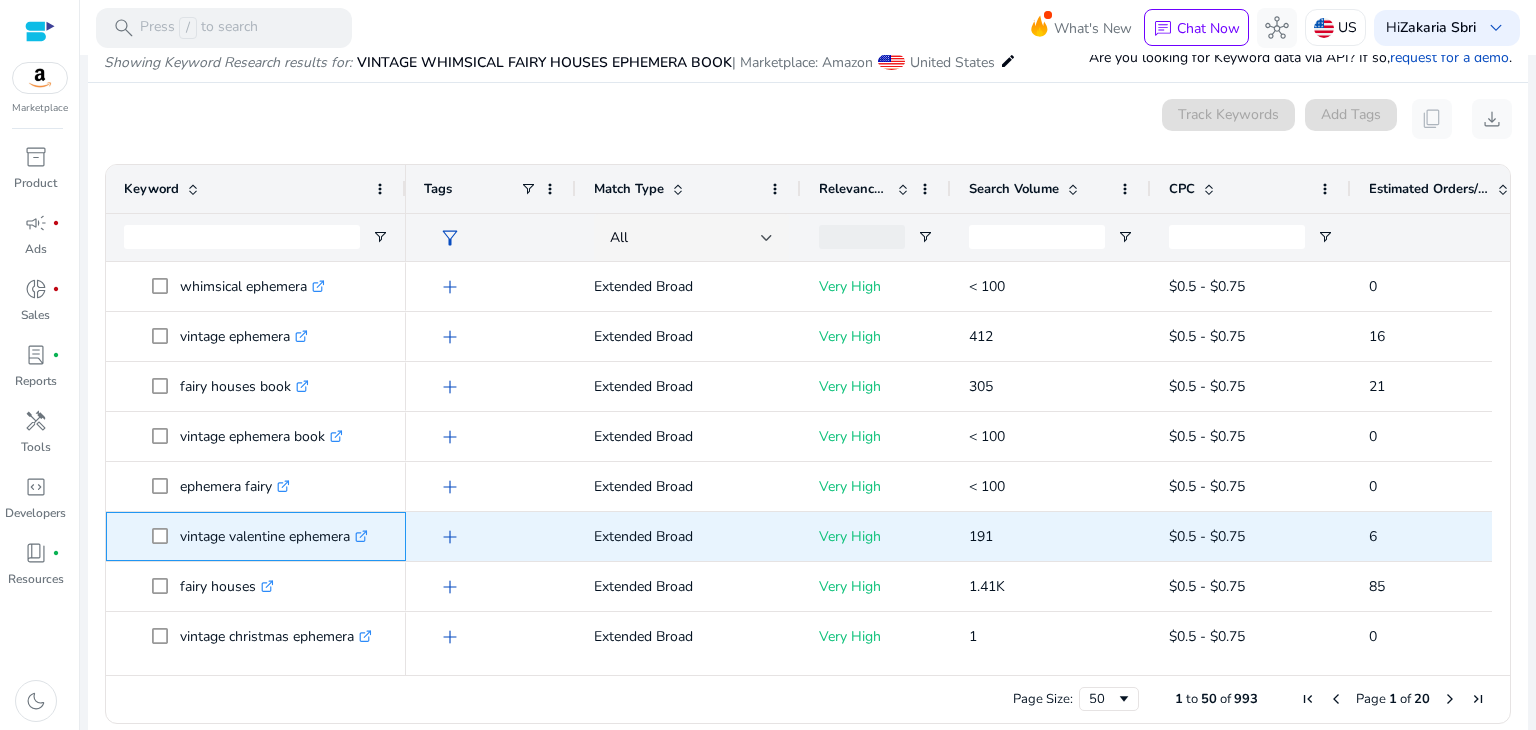 copy on "vintage valentine ephemera" 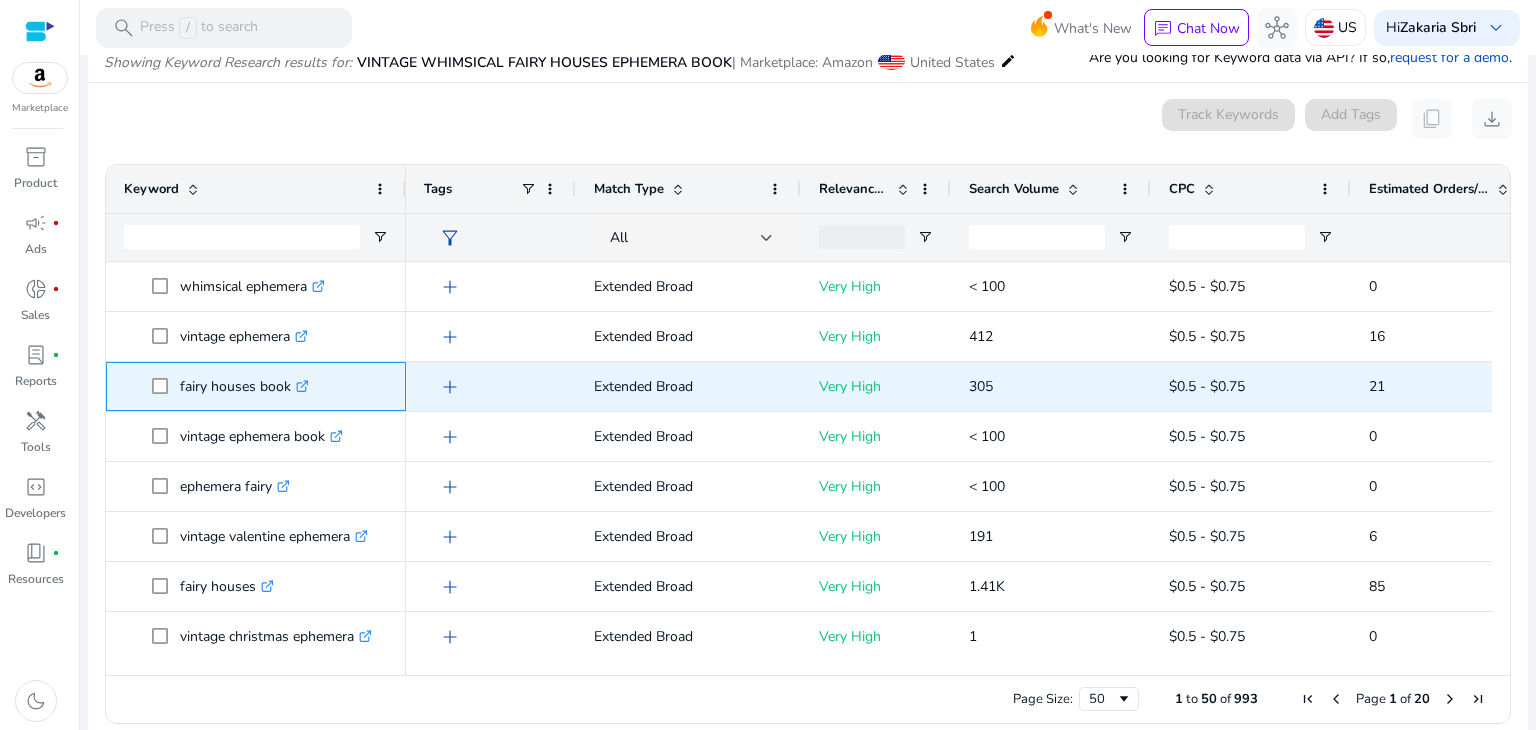 drag, startPoint x: 180, startPoint y: 384, endPoint x: 288, endPoint y: 393, distance: 108.37435 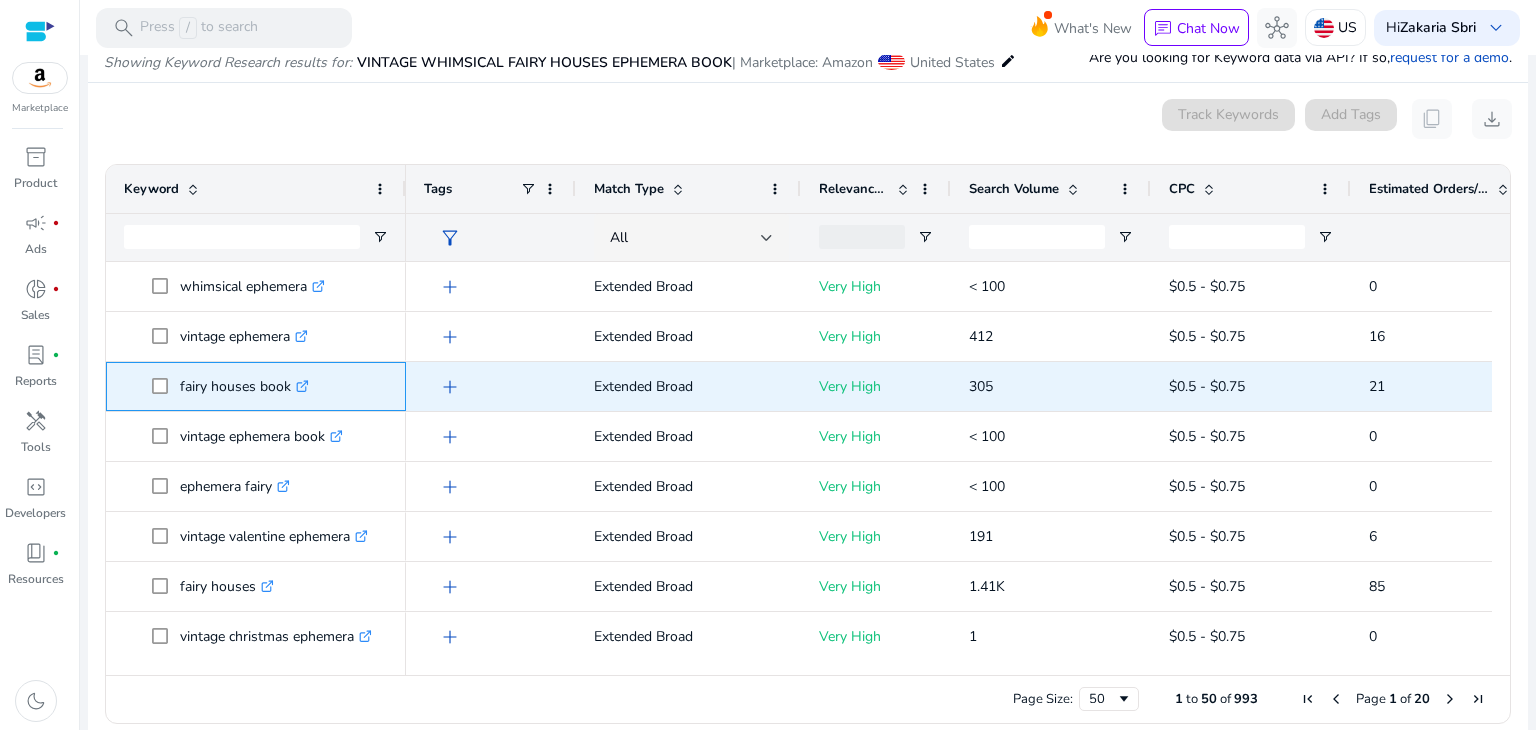 copy on "fairy houses book" 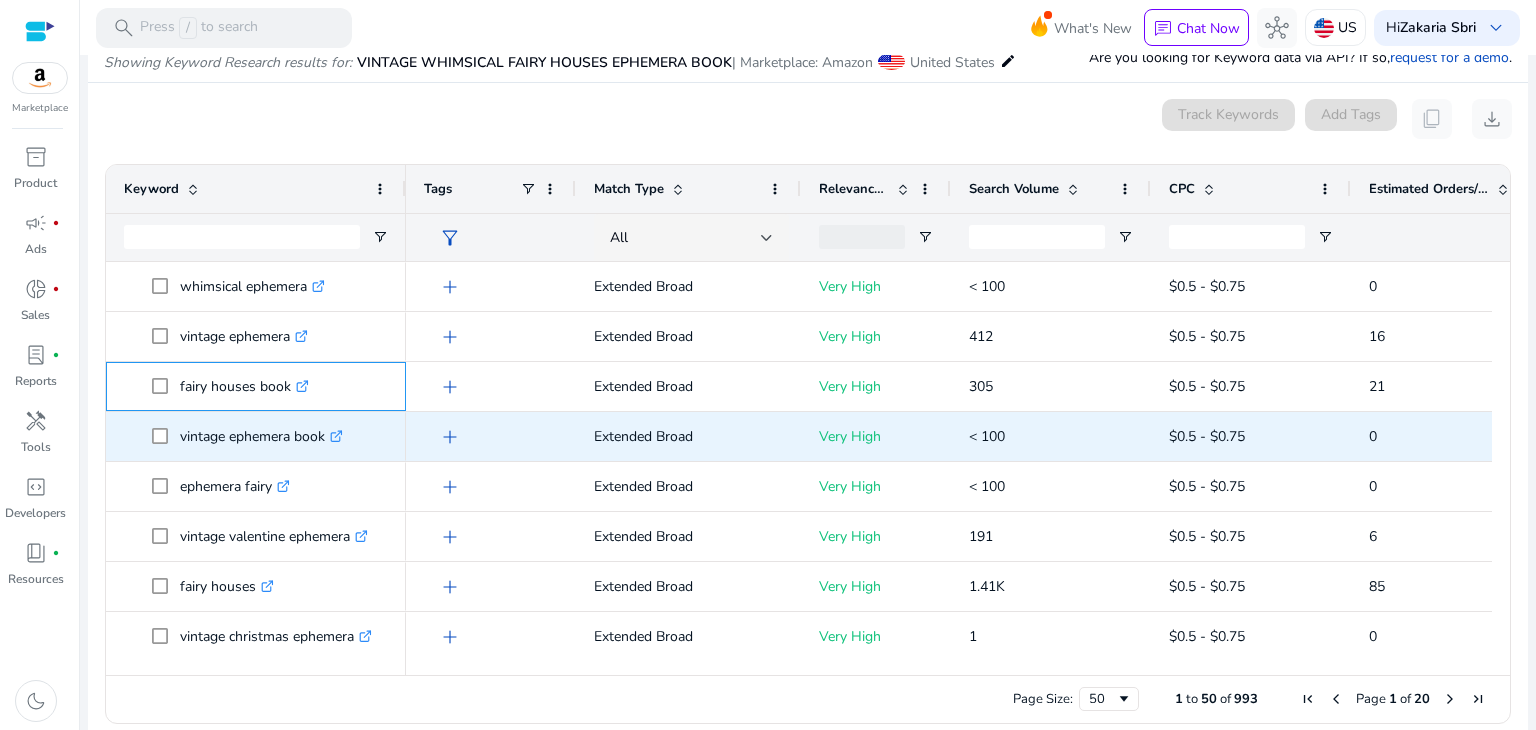 scroll, scrollTop: 77, scrollLeft: 0, axis: vertical 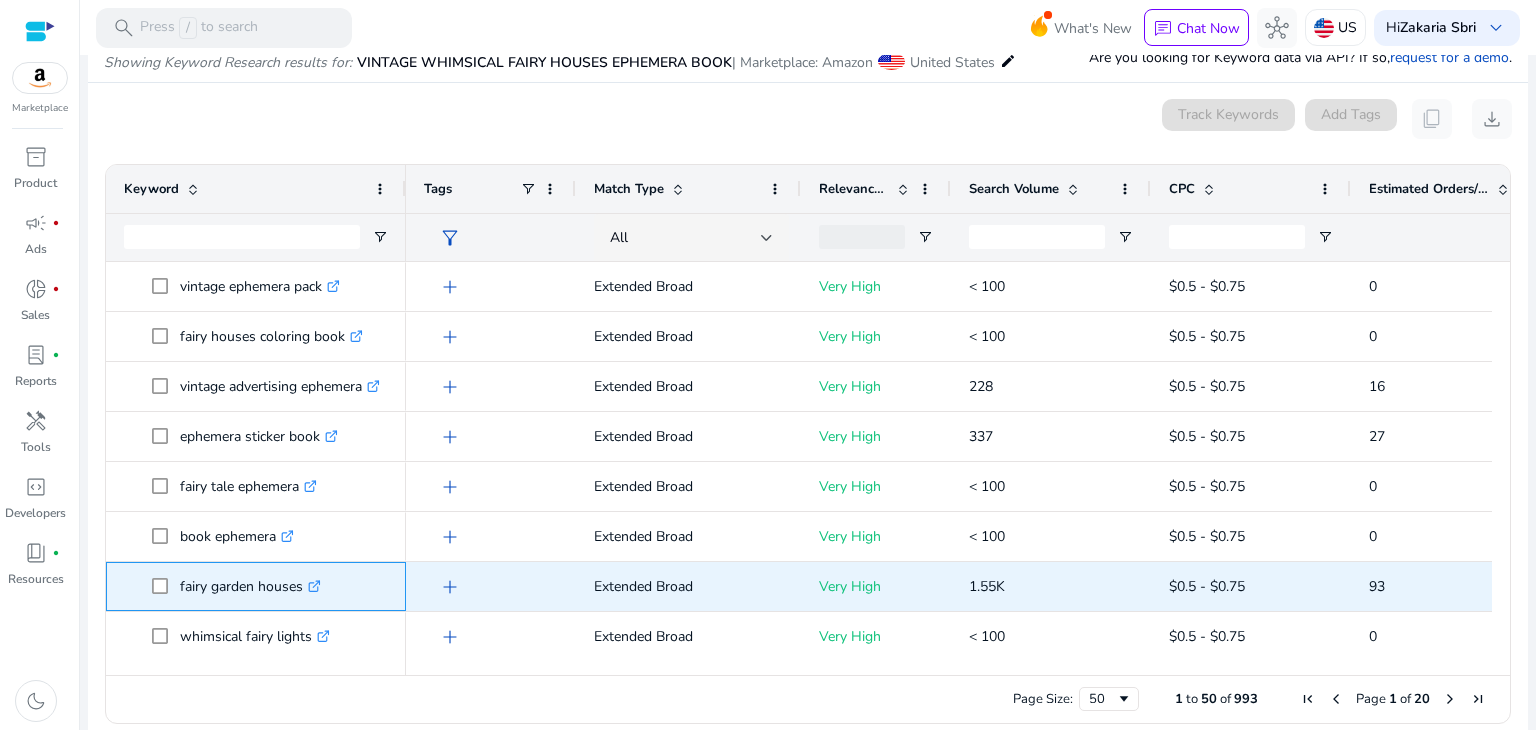 drag, startPoint x: 180, startPoint y: 585, endPoint x: 300, endPoint y: 589, distance: 120.06665 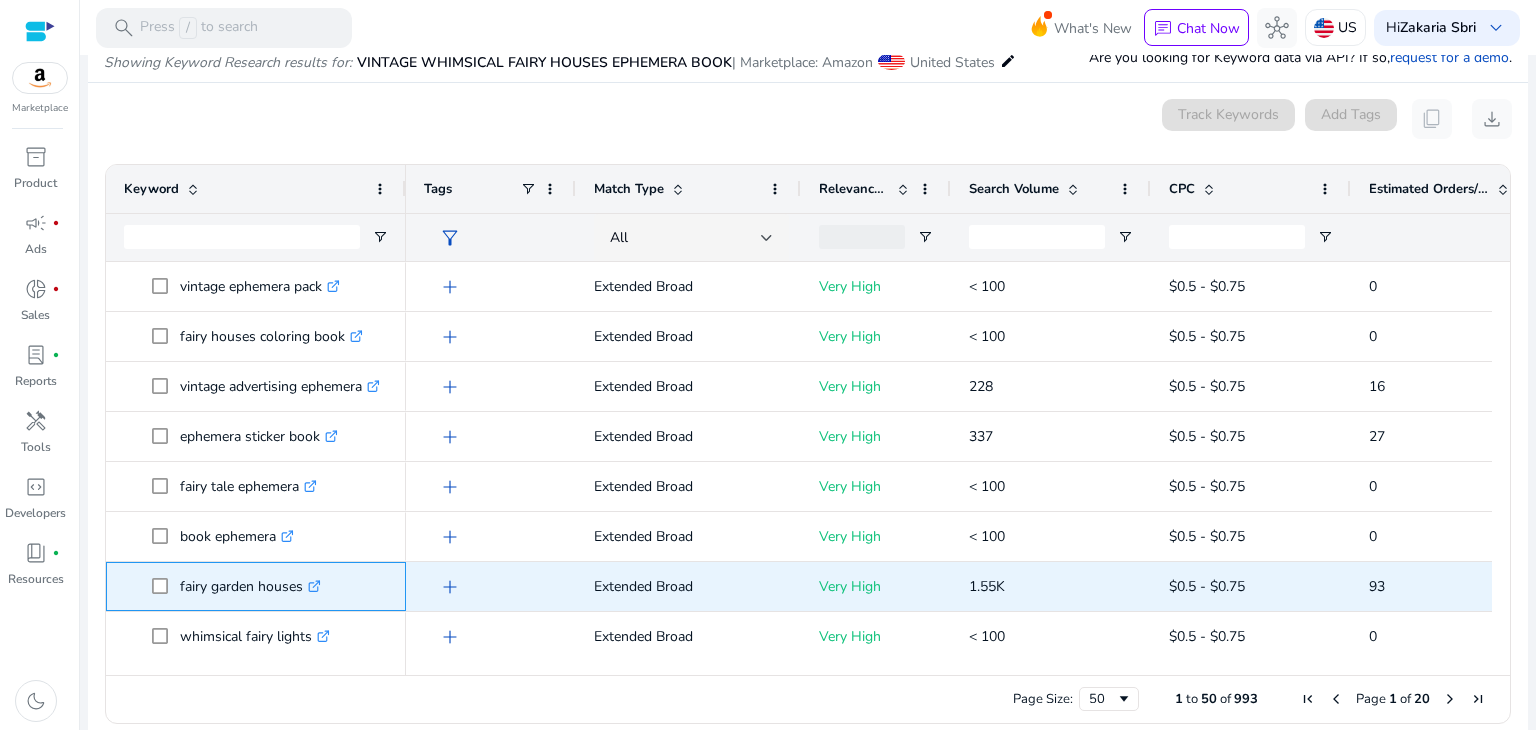 copy on "fairy garden houses" 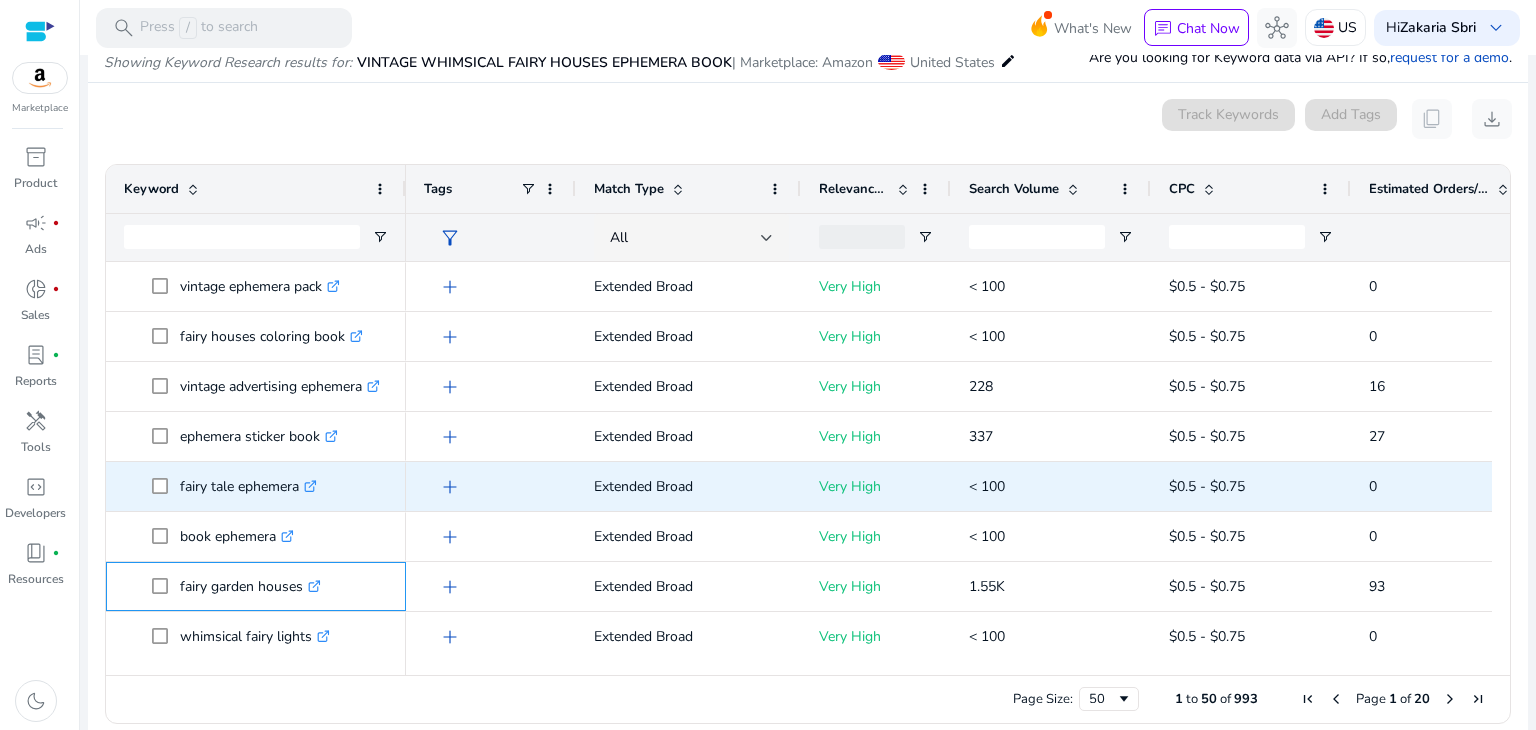 scroll, scrollTop: 562, scrollLeft: 0, axis: vertical 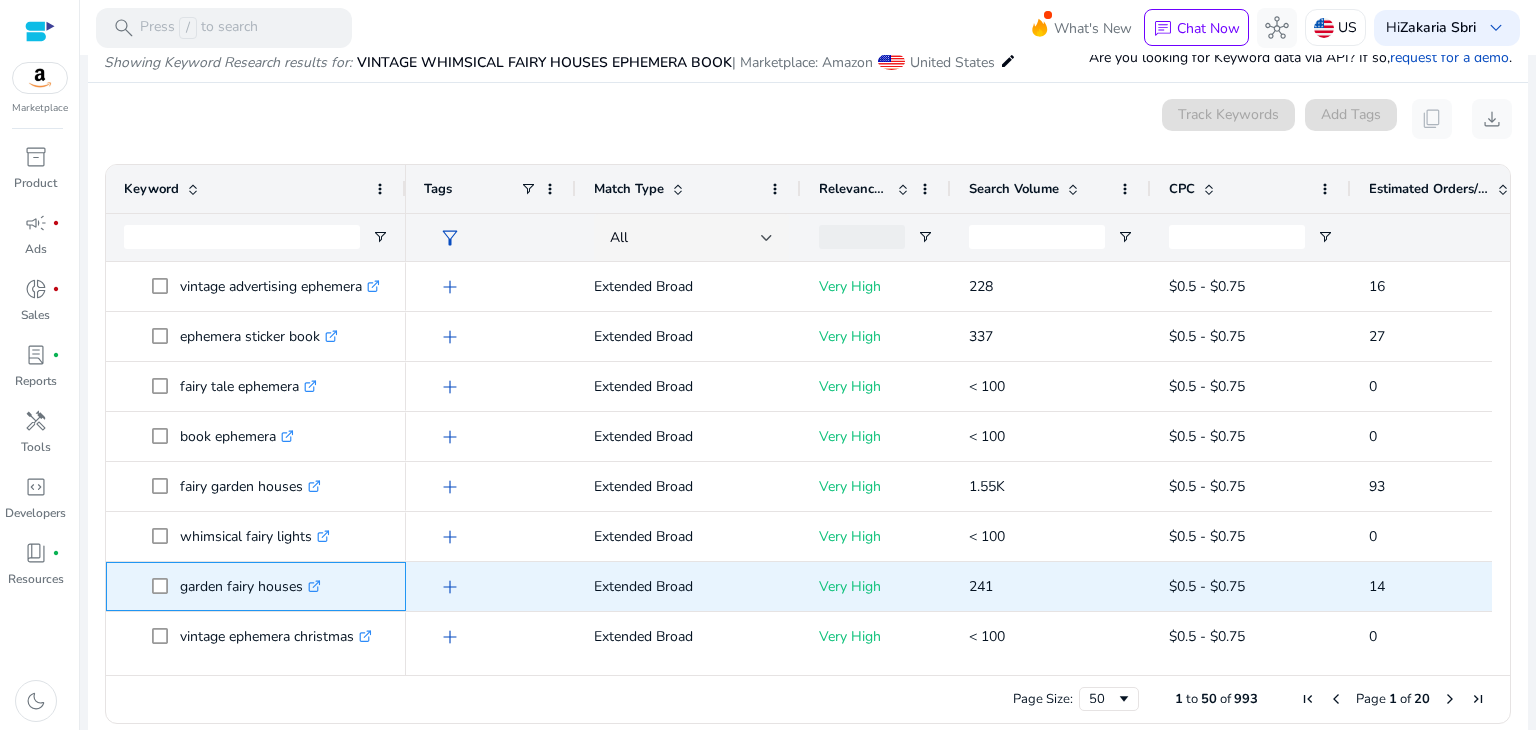 drag, startPoint x: 180, startPoint y: 584, endPoint x: 300, endPoint y: 588, distance: 120.06665 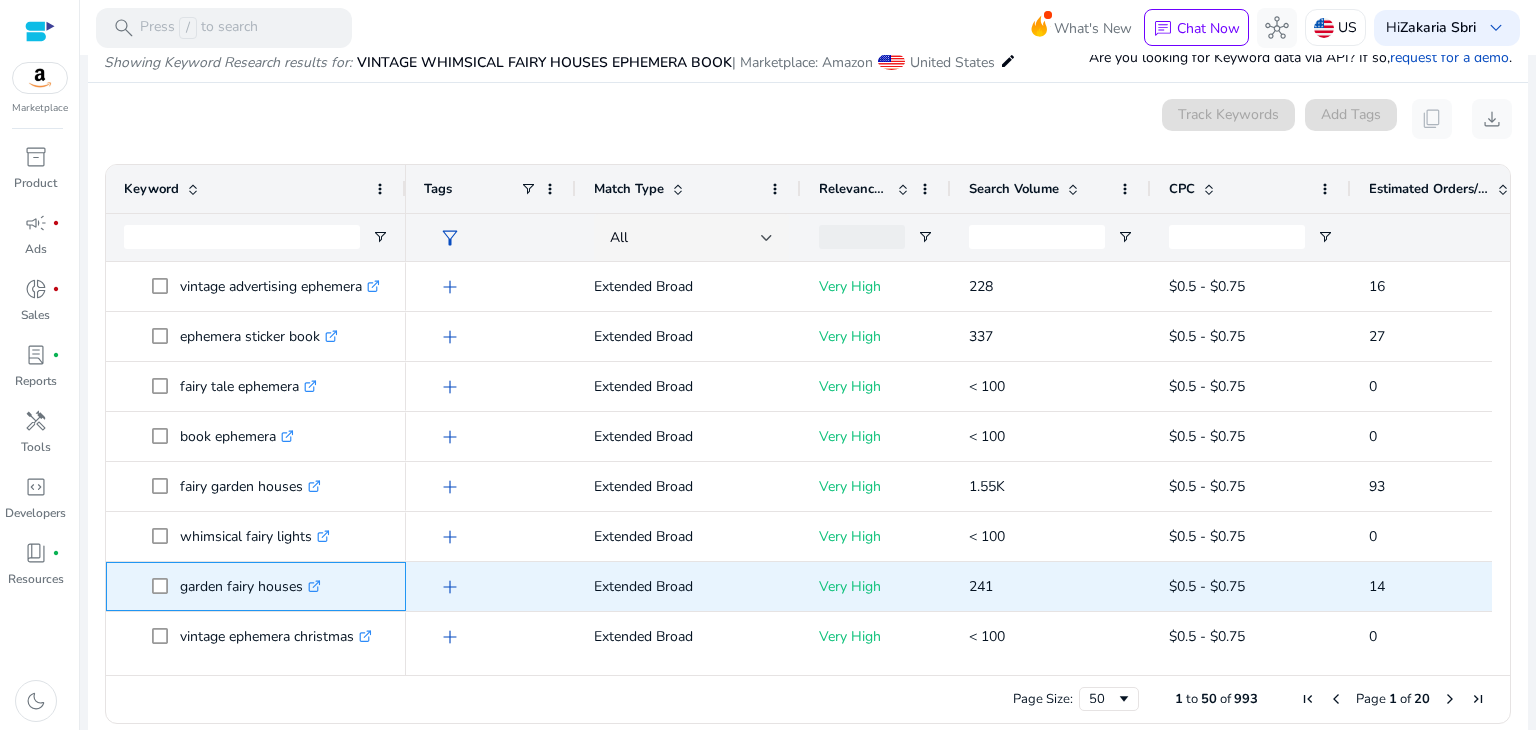 copy on "garden fairy houses" 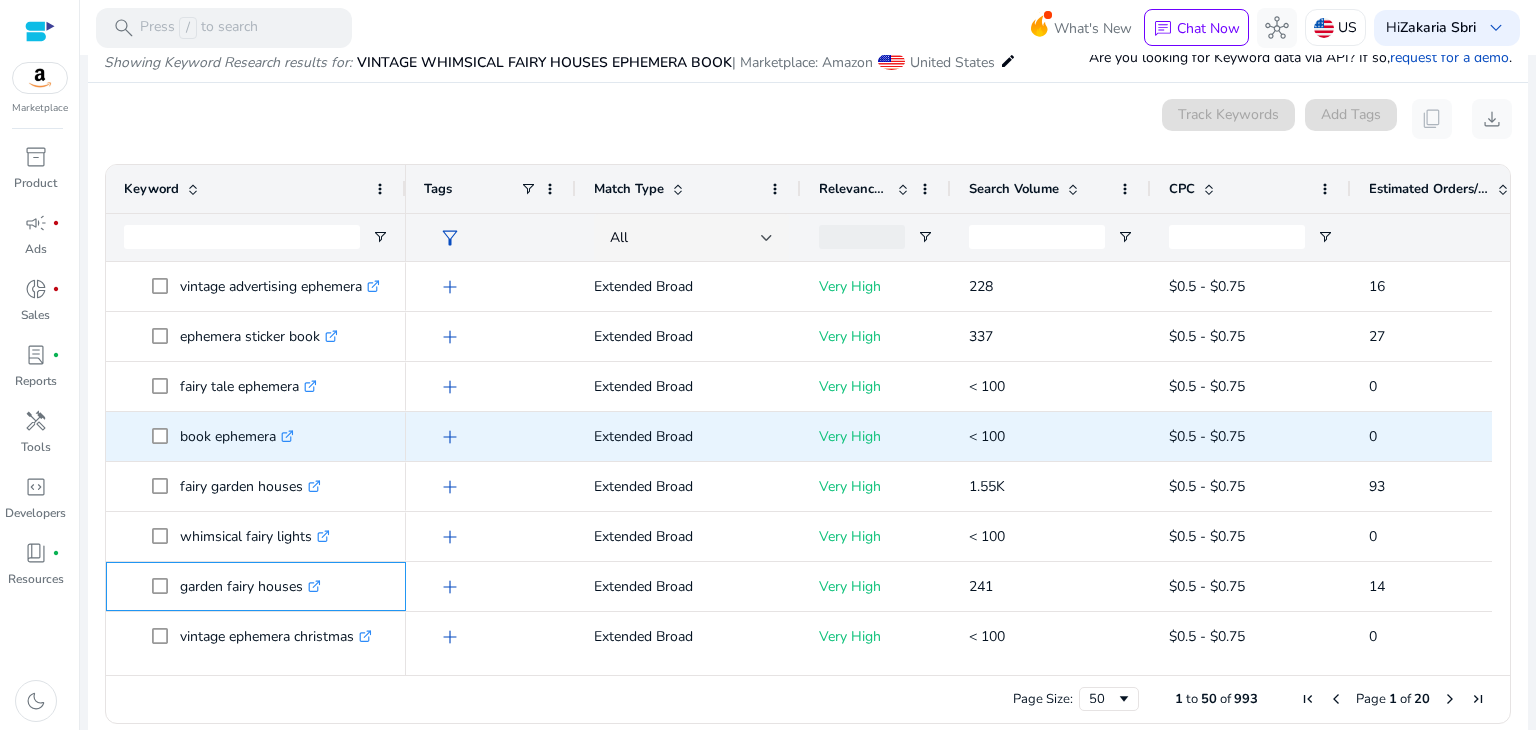 scroll, scrollTop: 748, scrollLeft: 0, axis: vertical 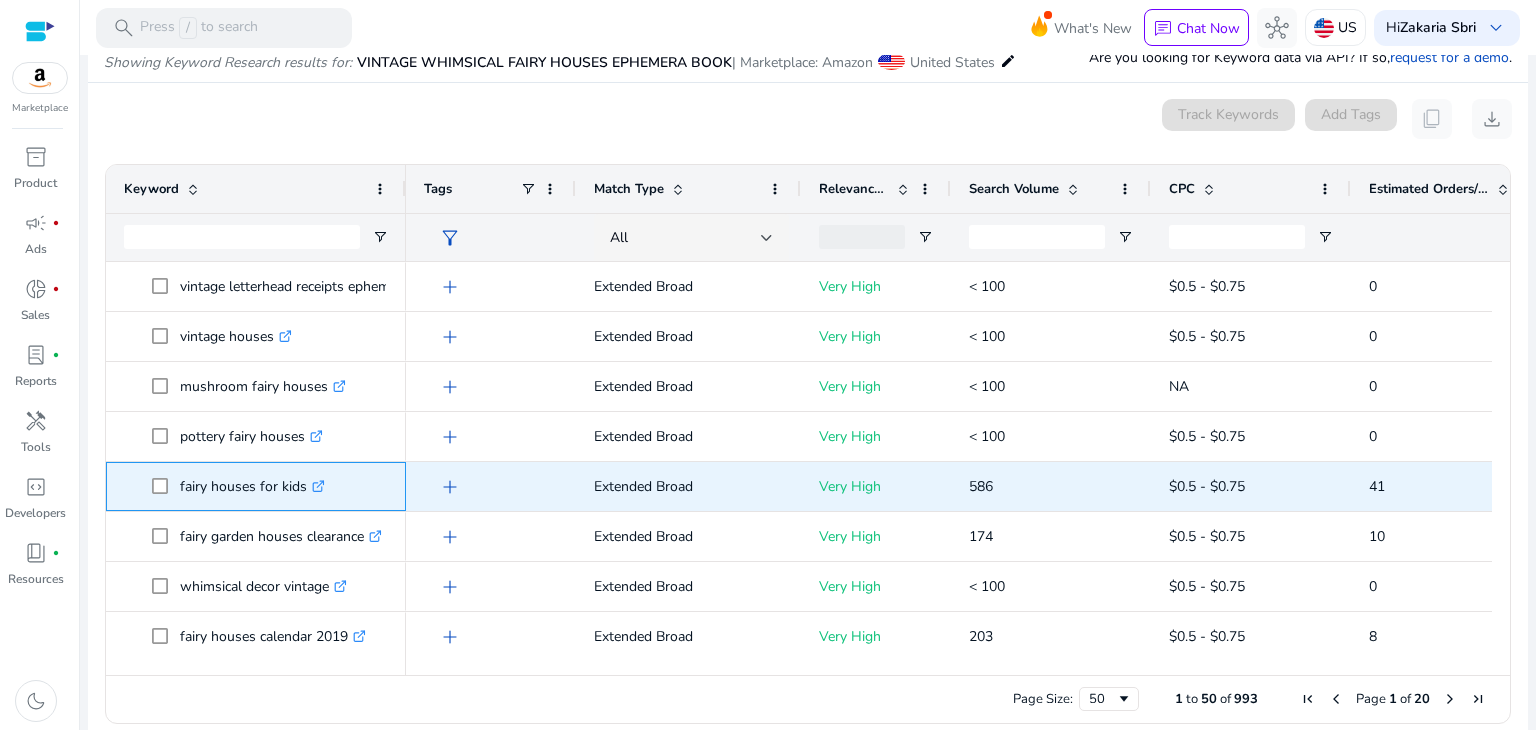 drag, startPoint x: 180, startPoint y: 487, endPoint x: 304, endPoint y: 497, distance: 124.40257 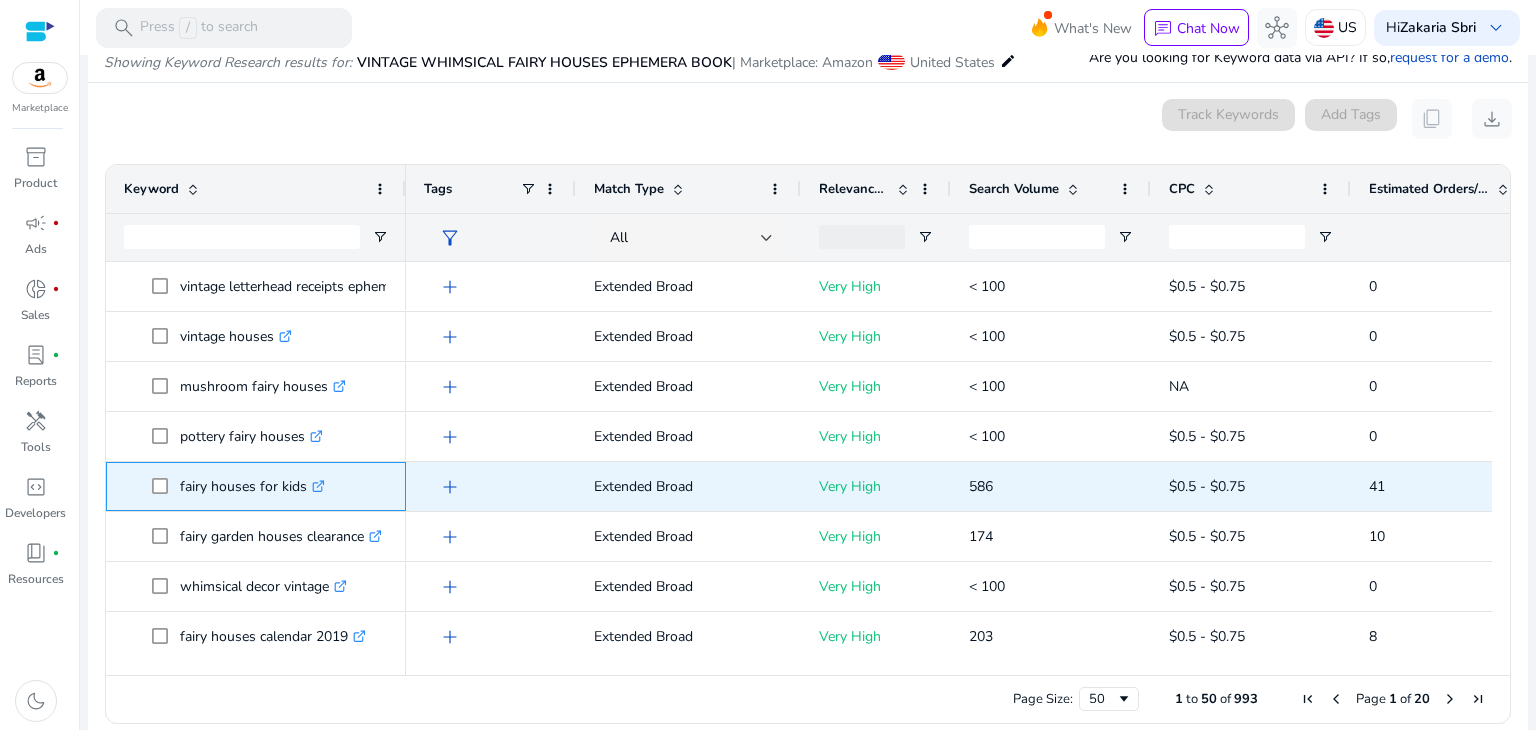 copy on "fairy houses for kids" 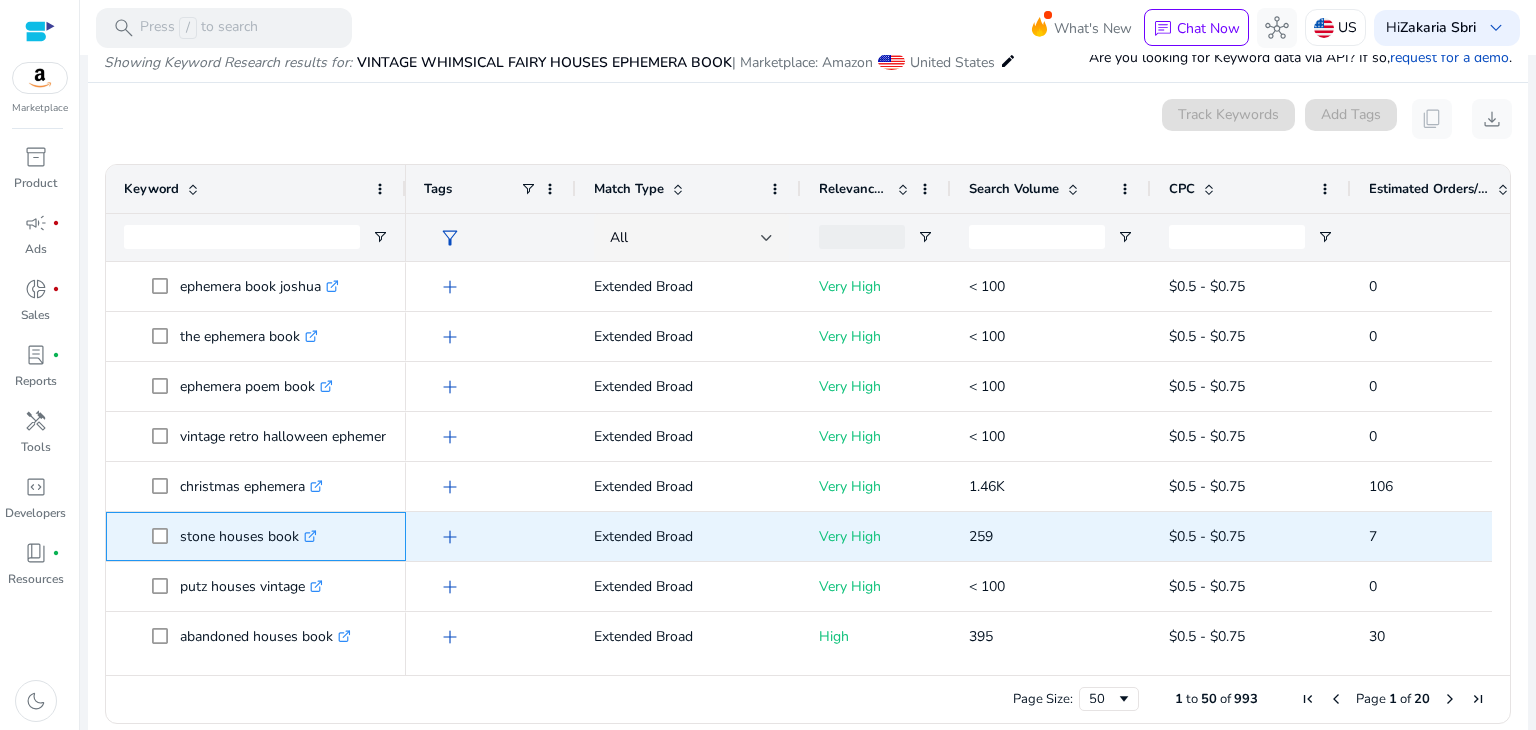 drag, startPoint x: 215, startPoint y: 540, endPoint x: 296, endPoint y: 545, distance: 81.154175 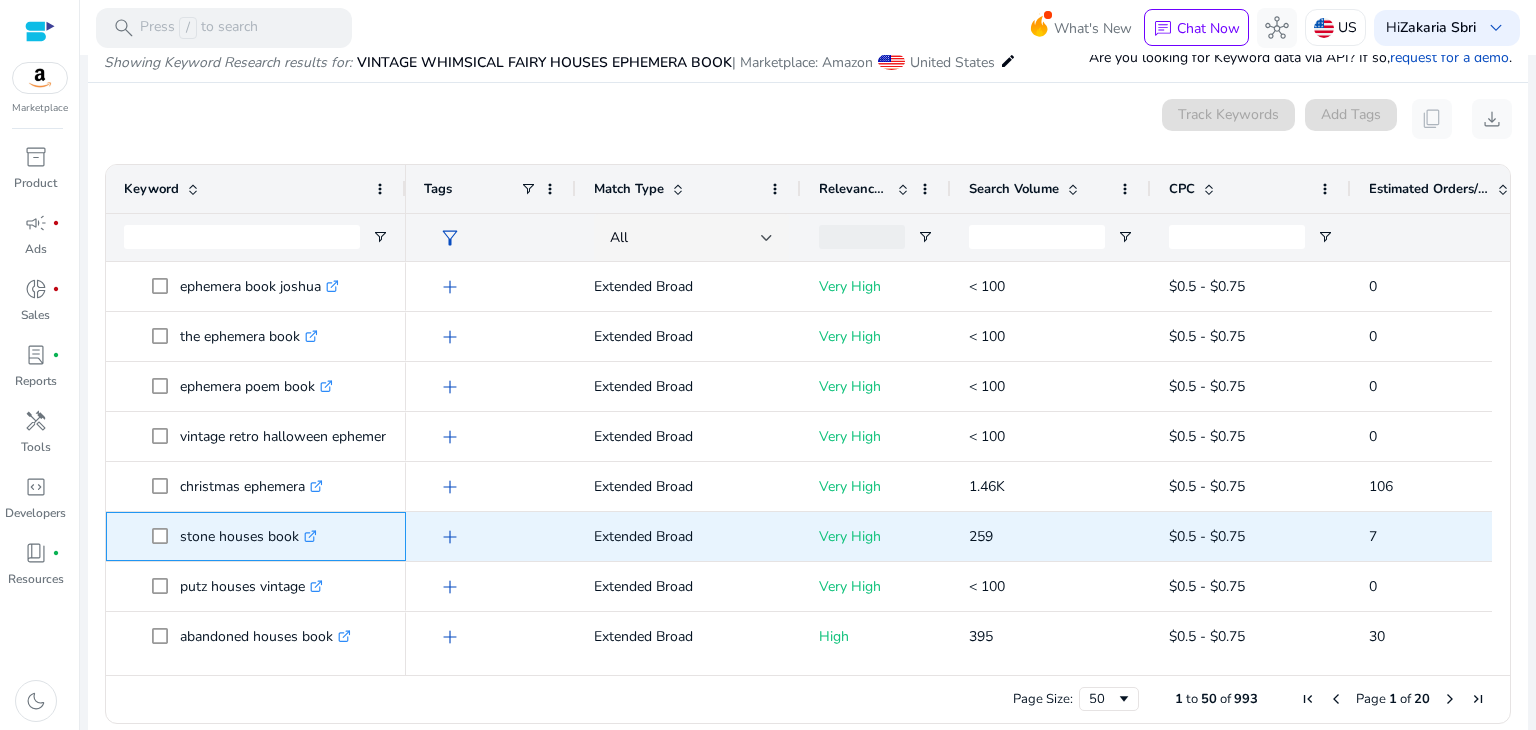 copy on "stone houses book" 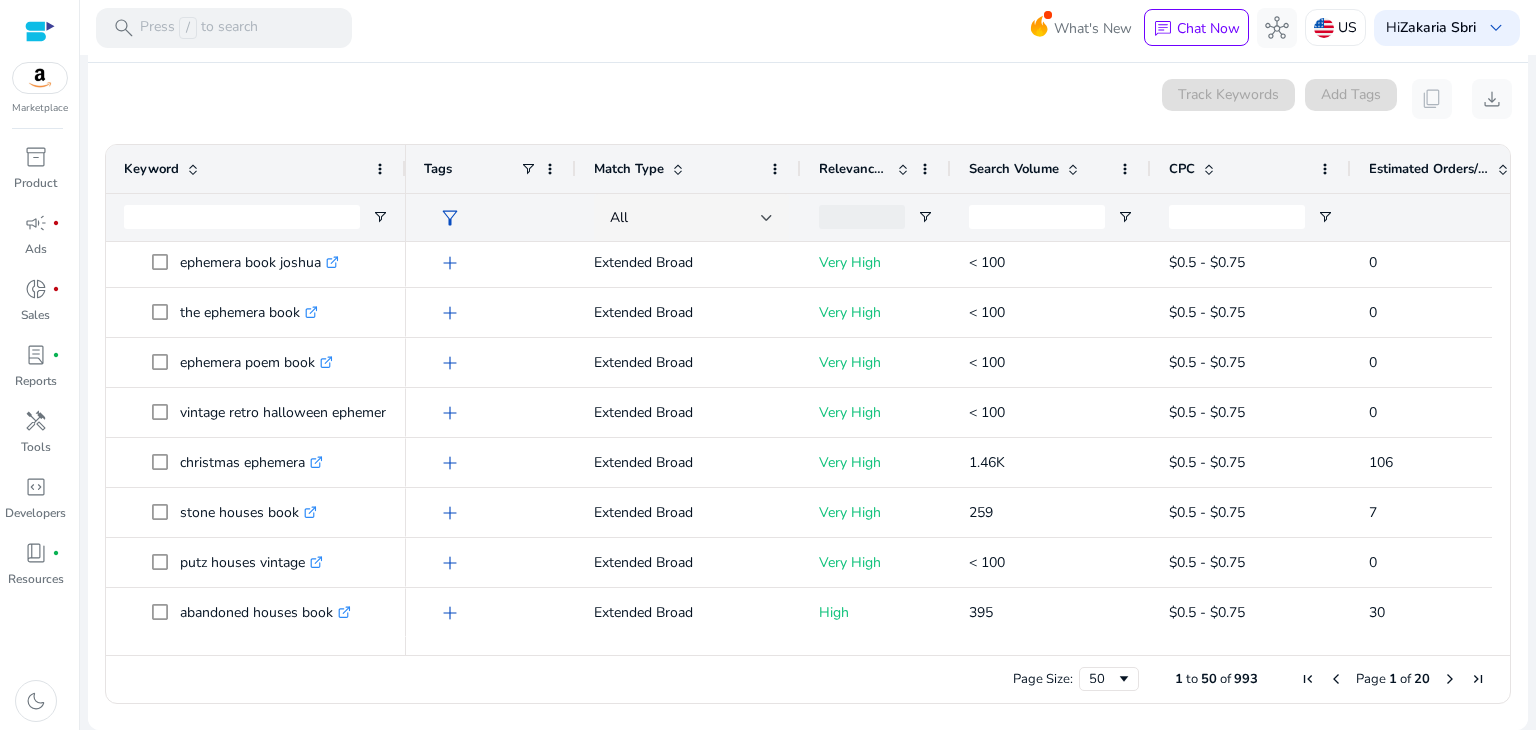 click at bounding box center [1450, 679] 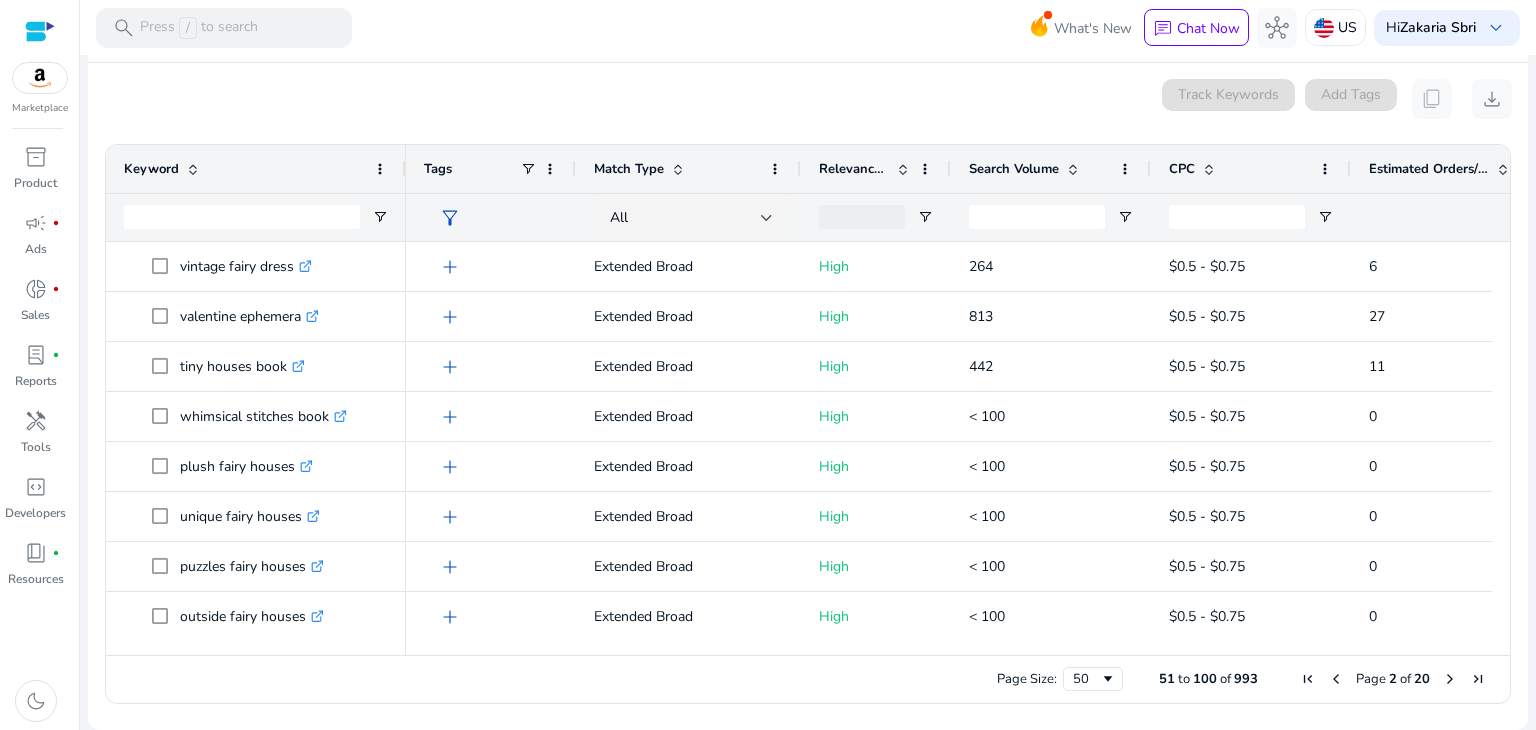 click at bounding box center (1450, 679) 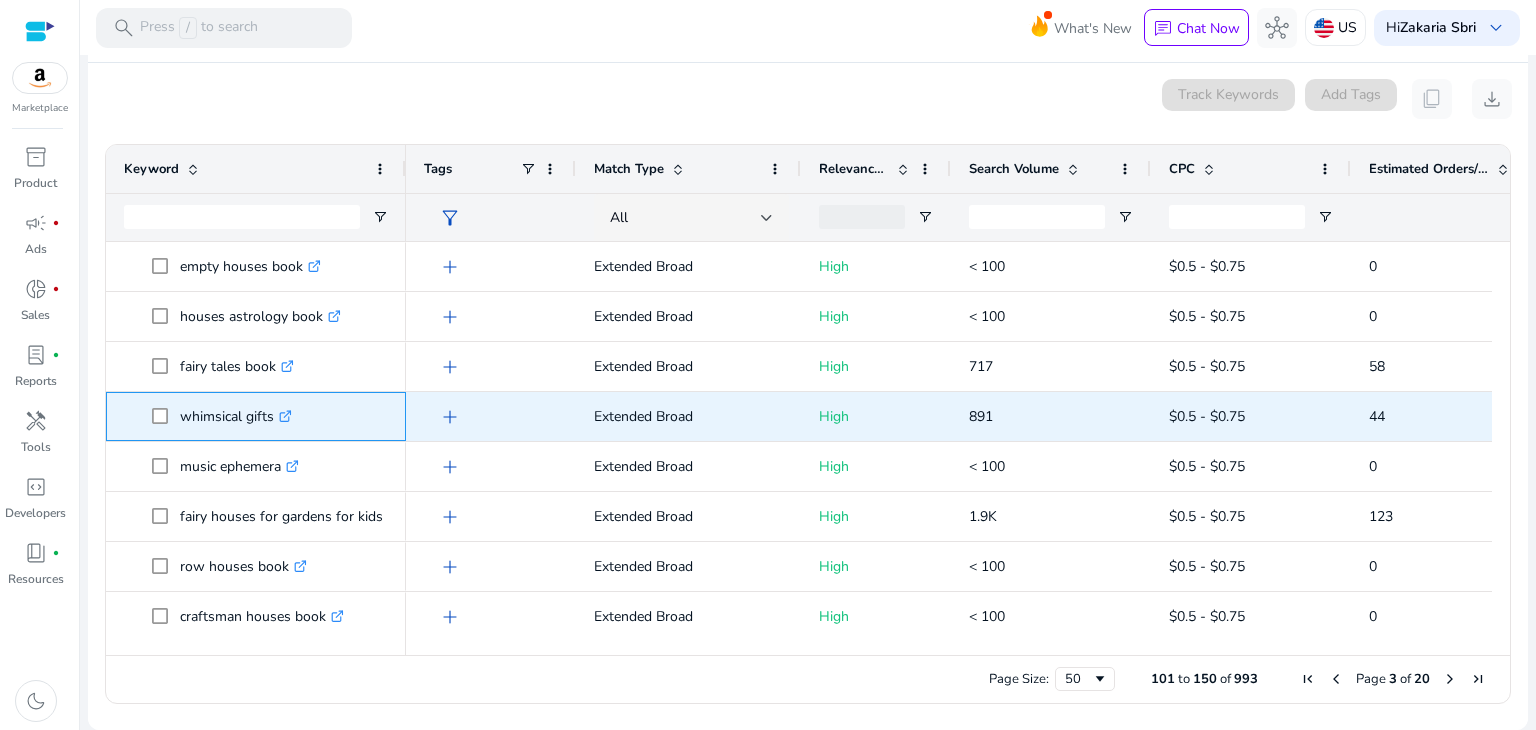 drag, startPoint x: 182, startPoint y: 408, endPoint x: 275, endPoint y: 423, distance: 94.20191 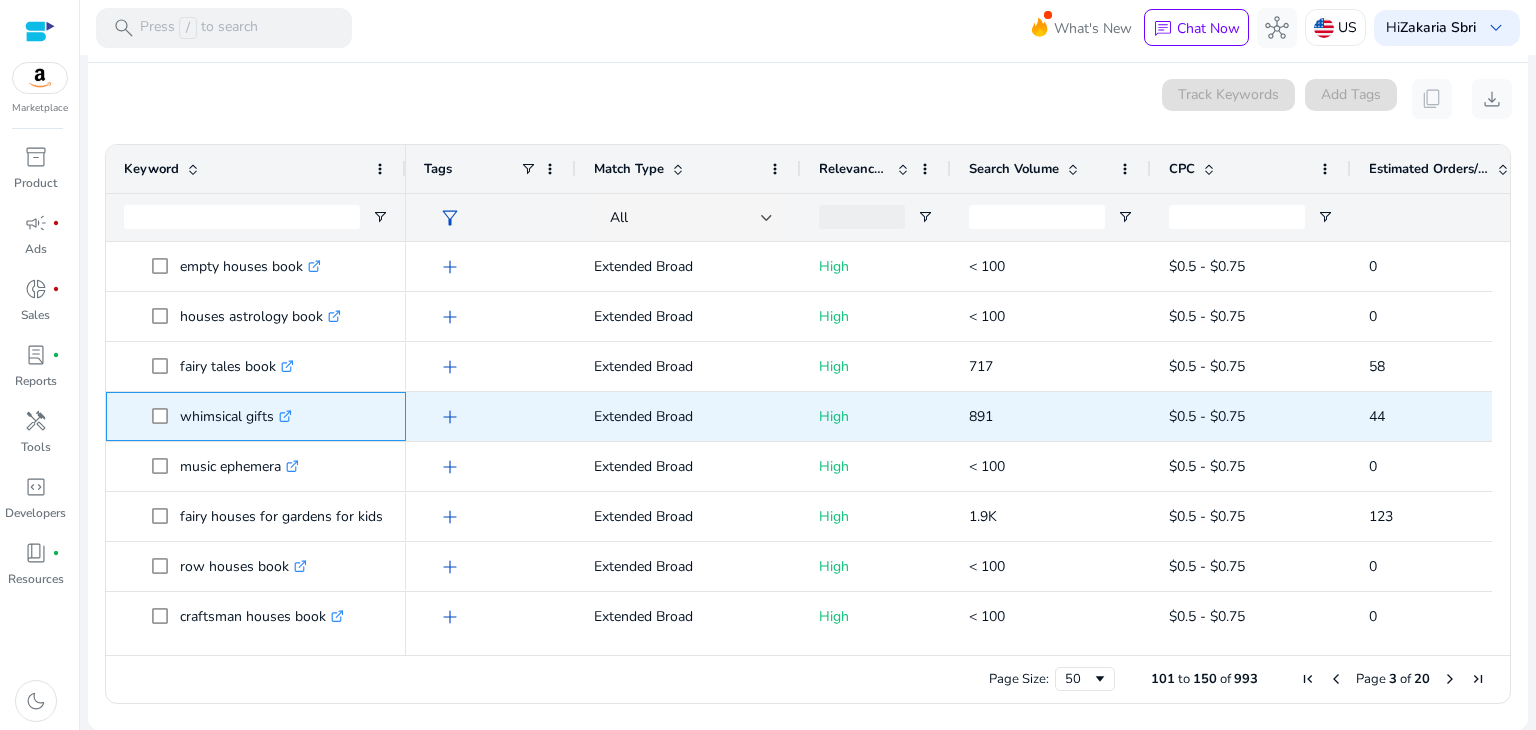copy on "whimsical gifts" 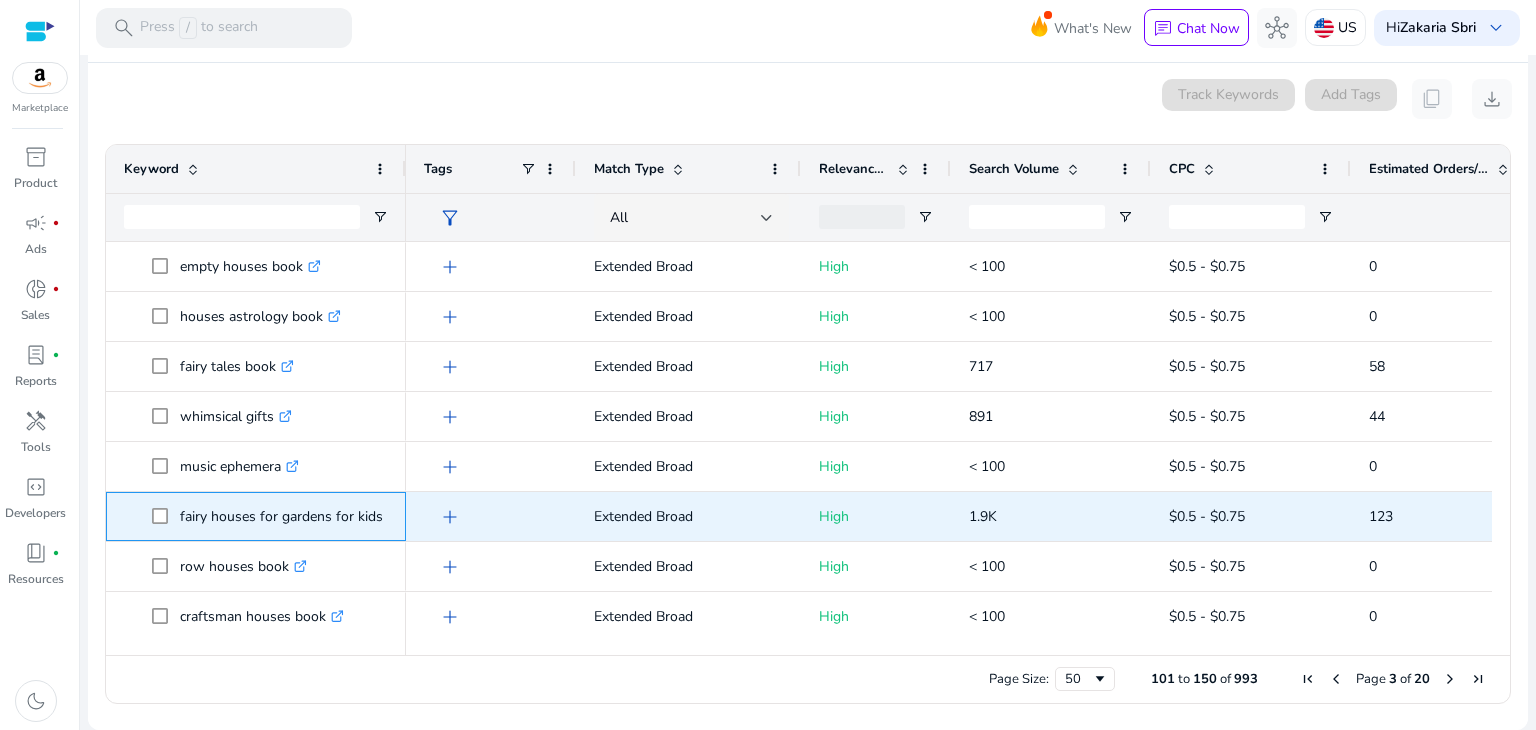 drag, startPoint x: 176, startPoint y: 513, endPoint x: 379, endPoint y: 505, distance: 203.15758 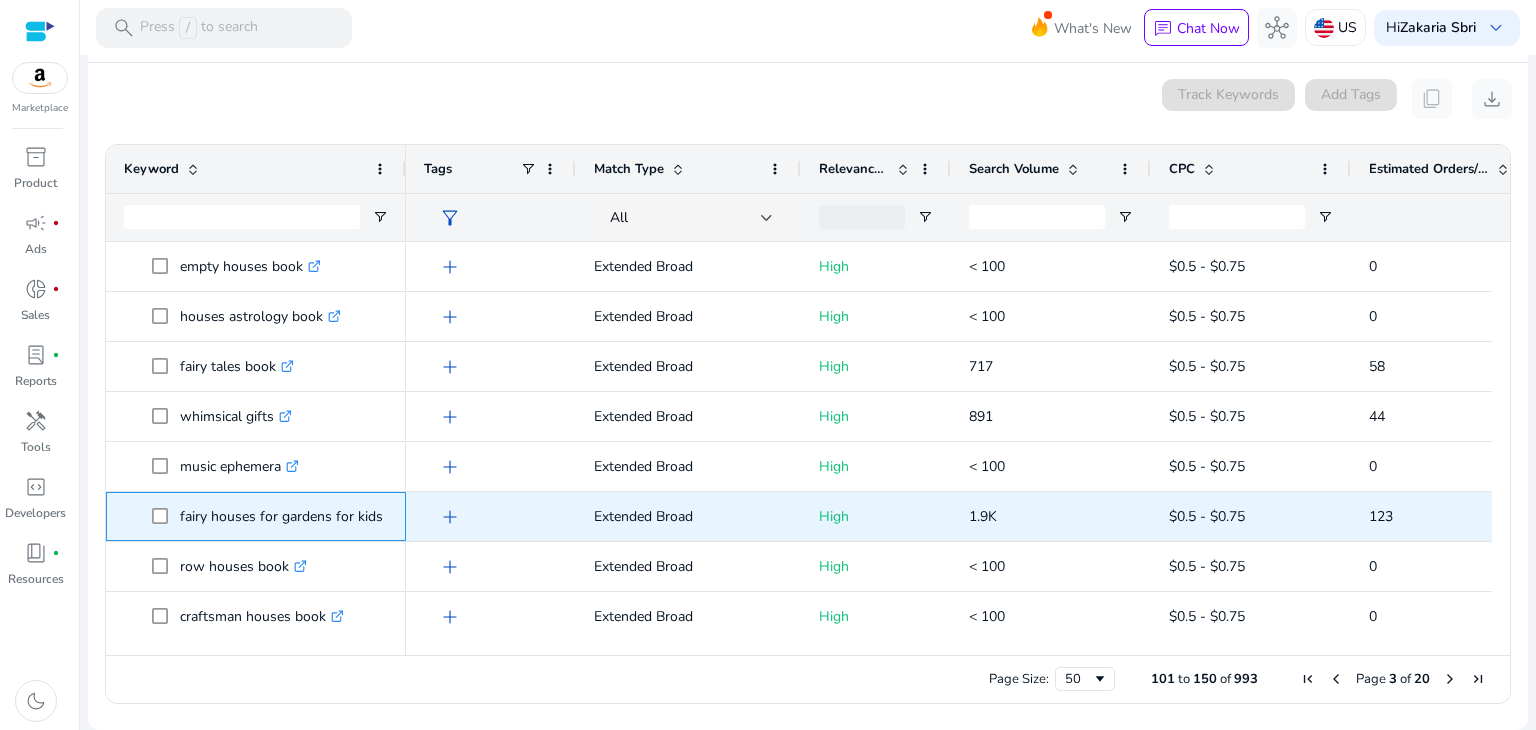 copy on "fairy houses for gardens for kids" 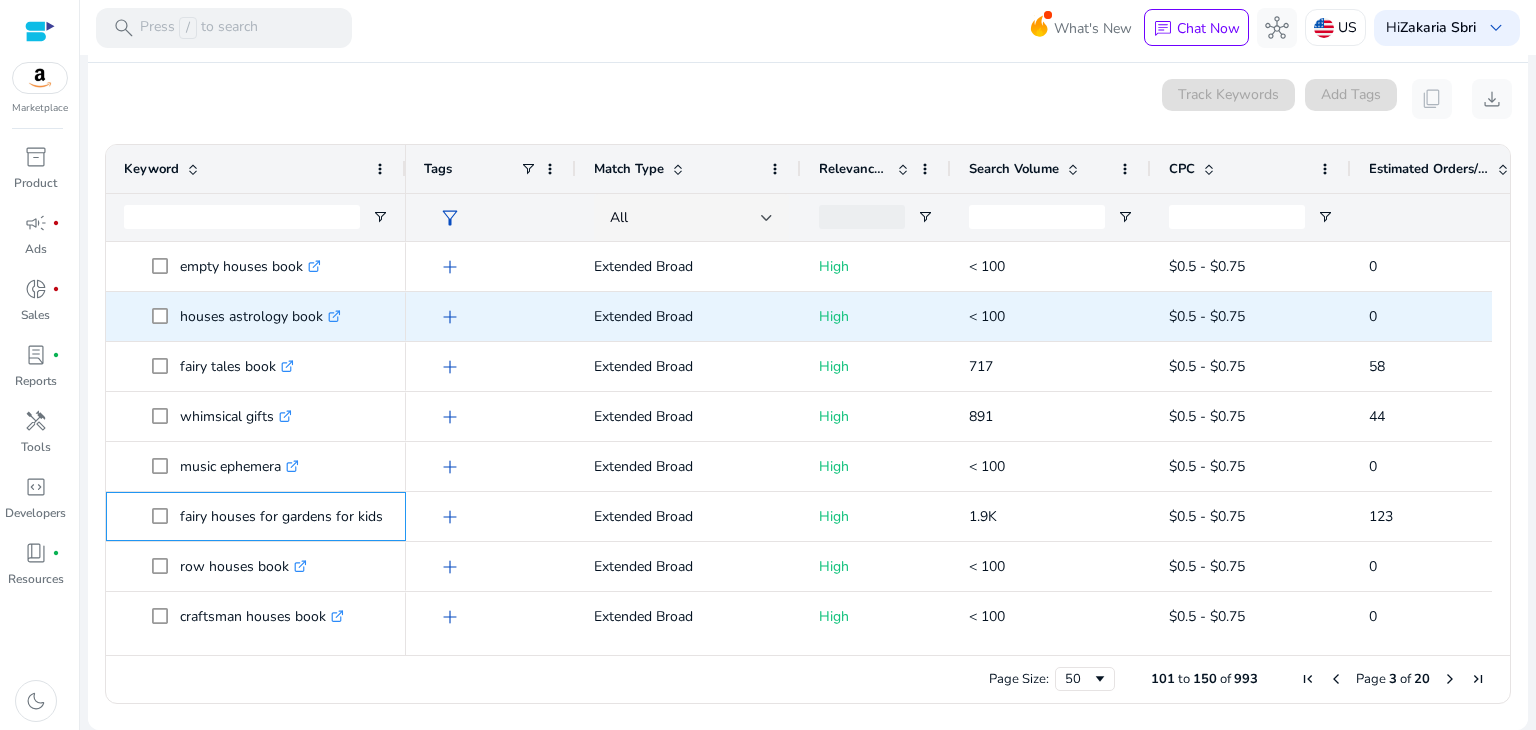 scroll, scrollTop: 138, scrollLeft: 0, axis: vertical 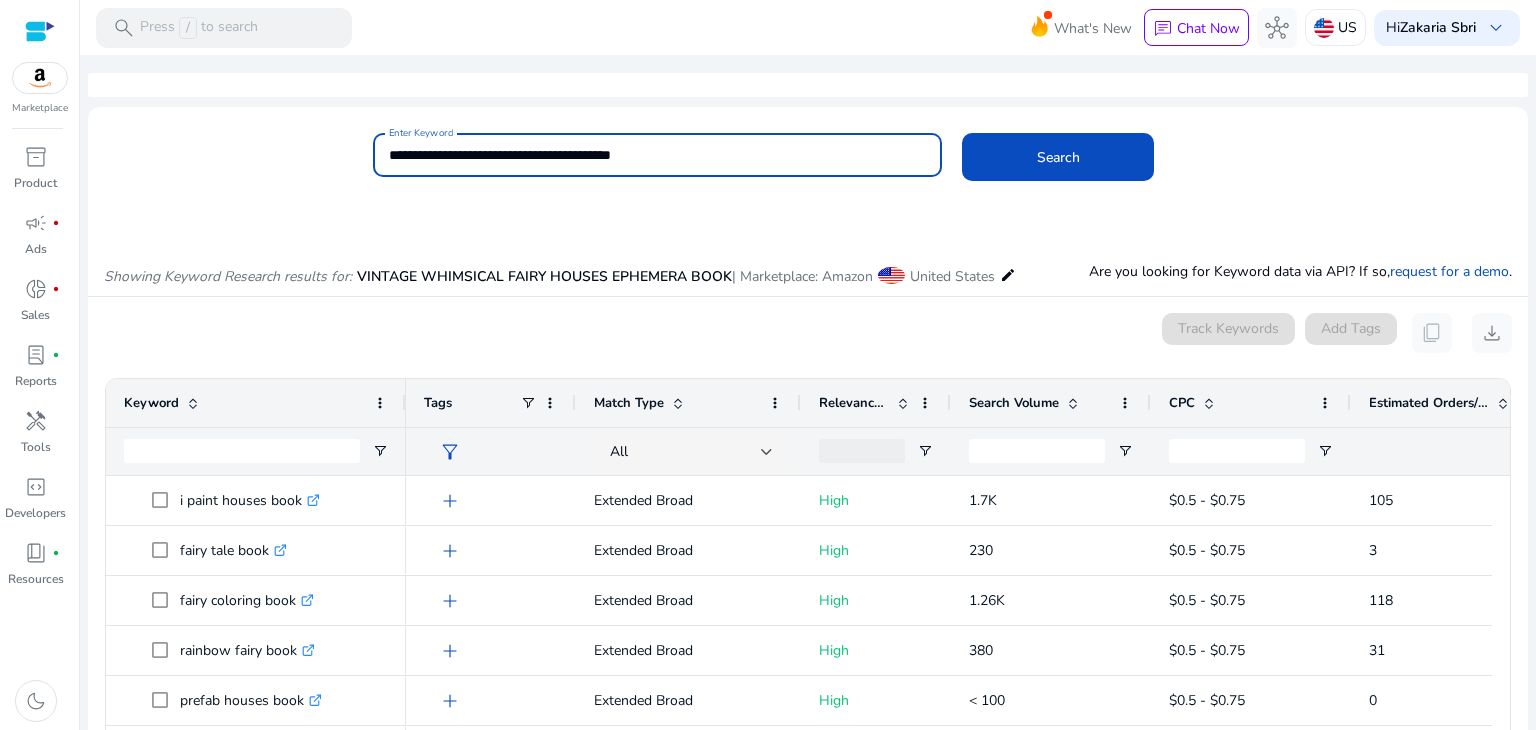 drag, startPoint x: 452, startPoint y: 154, endPoint x: 347, endPoint y: 157, distance: 105.04285 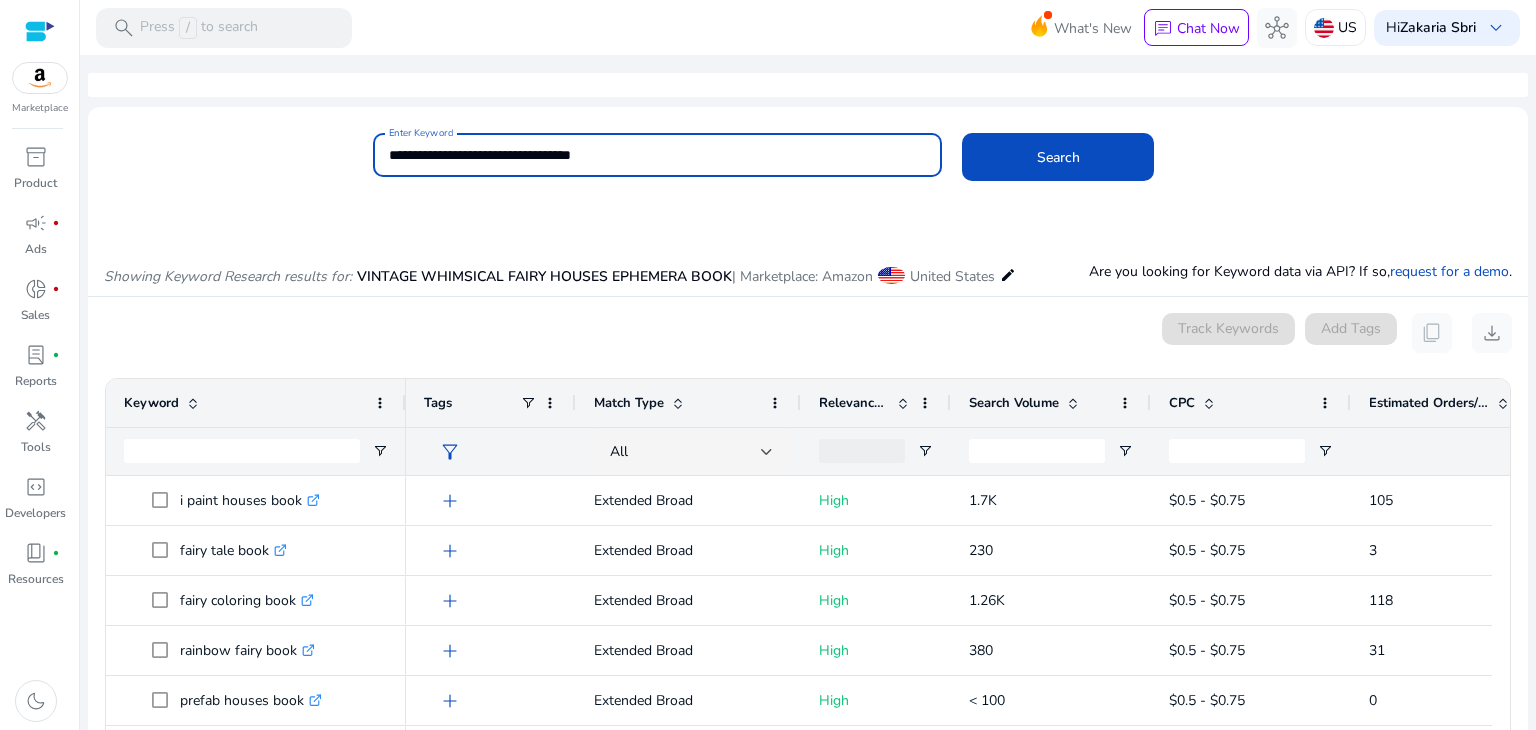 drag, startPoint x: 654, startPoint y: 165, endPoint x: 780, endPoint y: 165, distance: 126 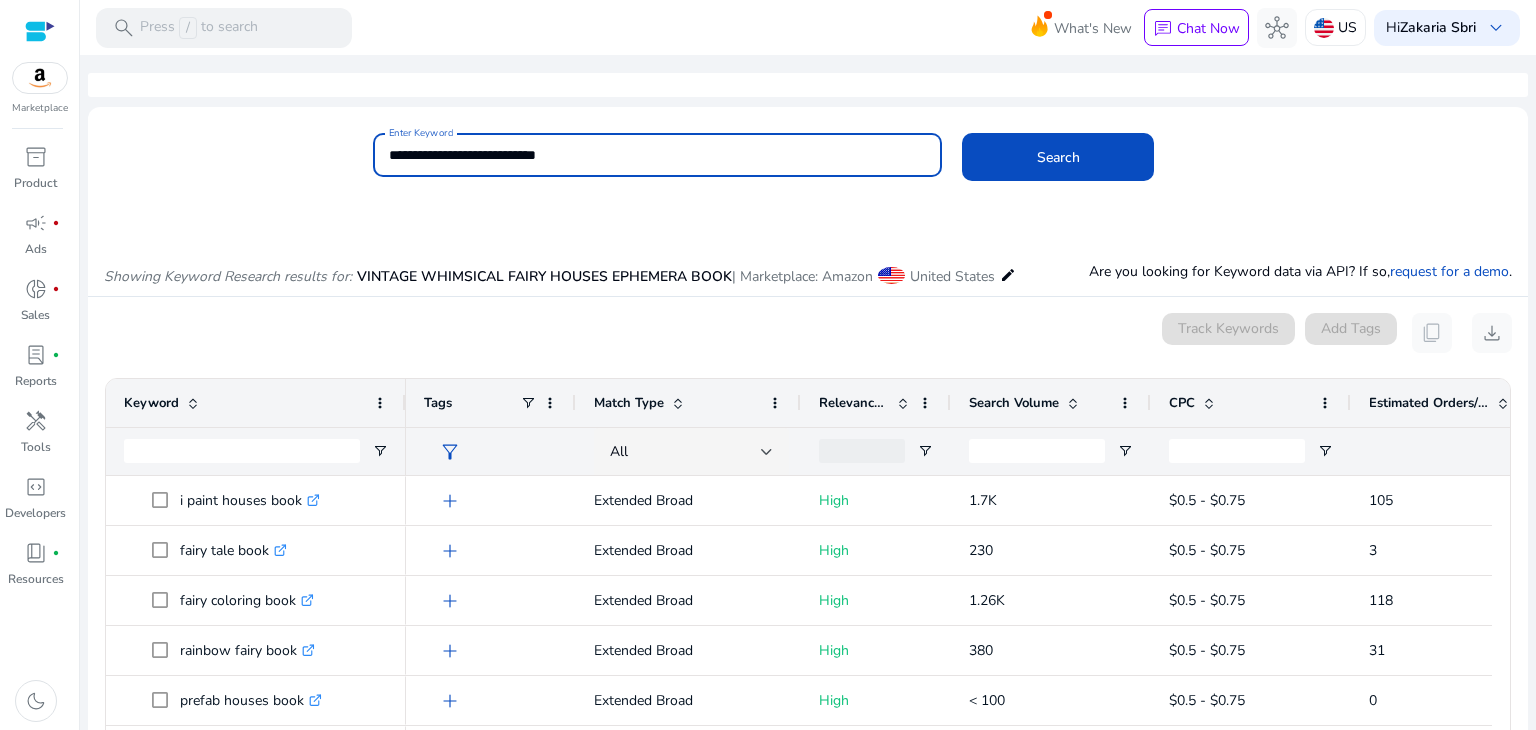 click on "Search" 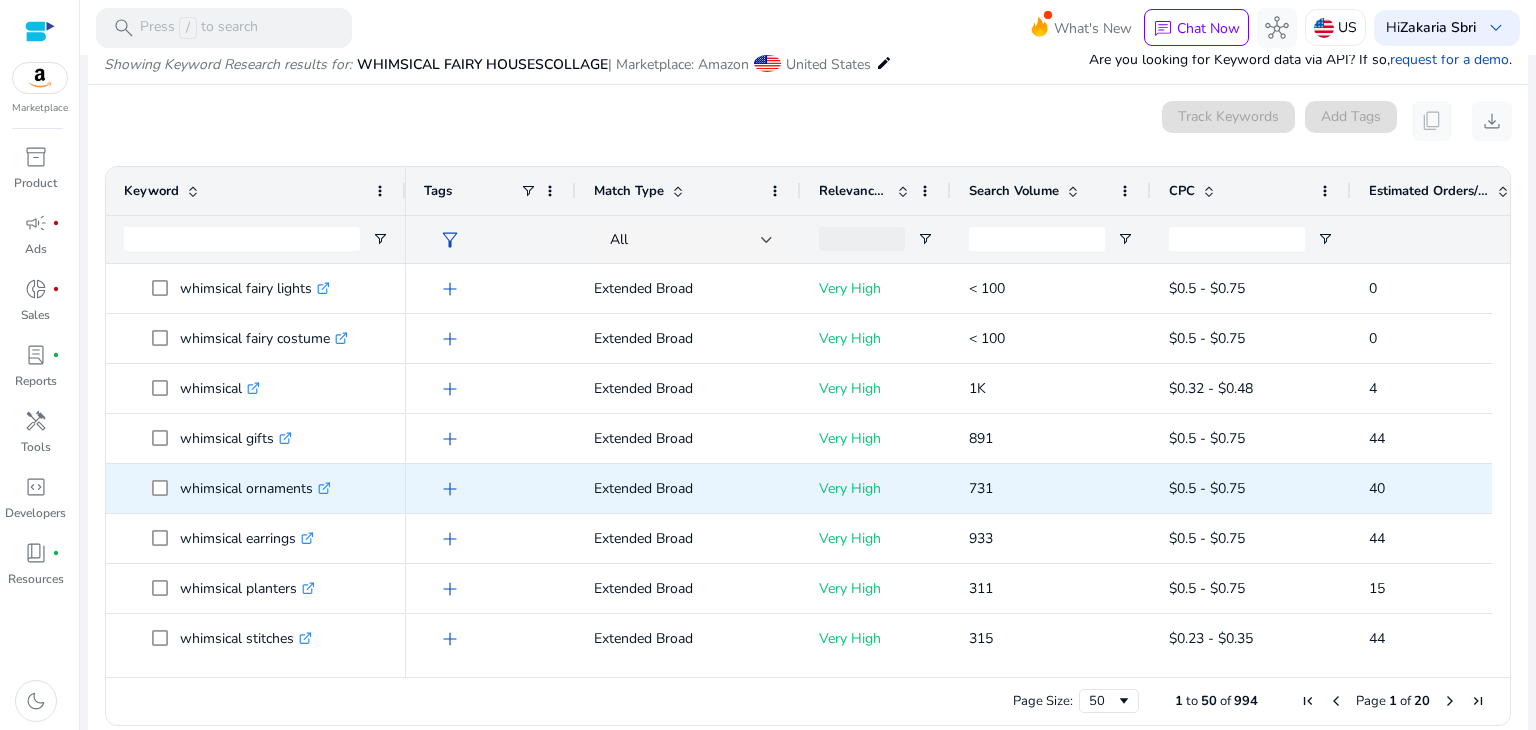 scroll, scrollTop: 214, scrollLeft: 0, axis: vertical 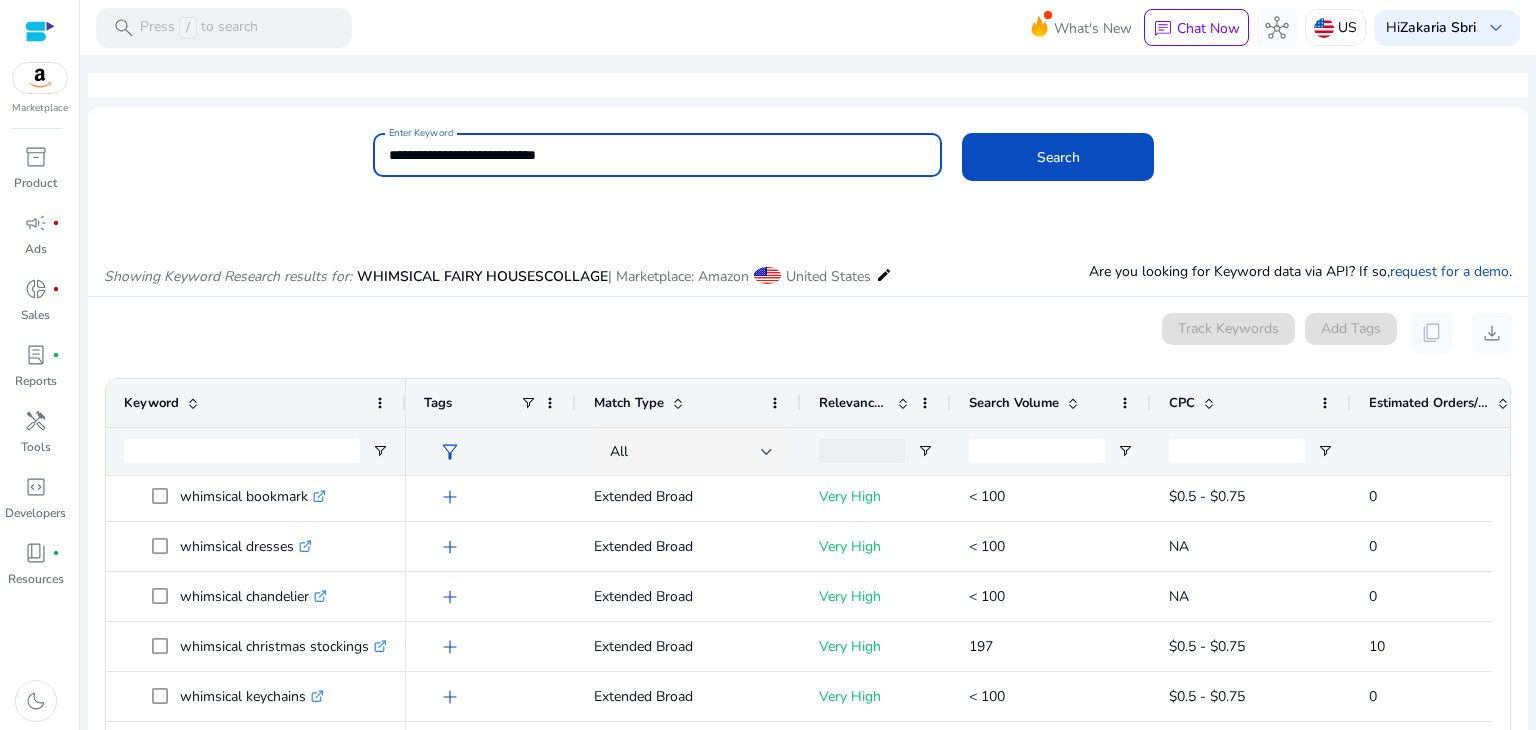 drag, startPoint x: 466, startPoint y: 152, endPoint x: 353, endPoint y: 156, distance: 113.07078 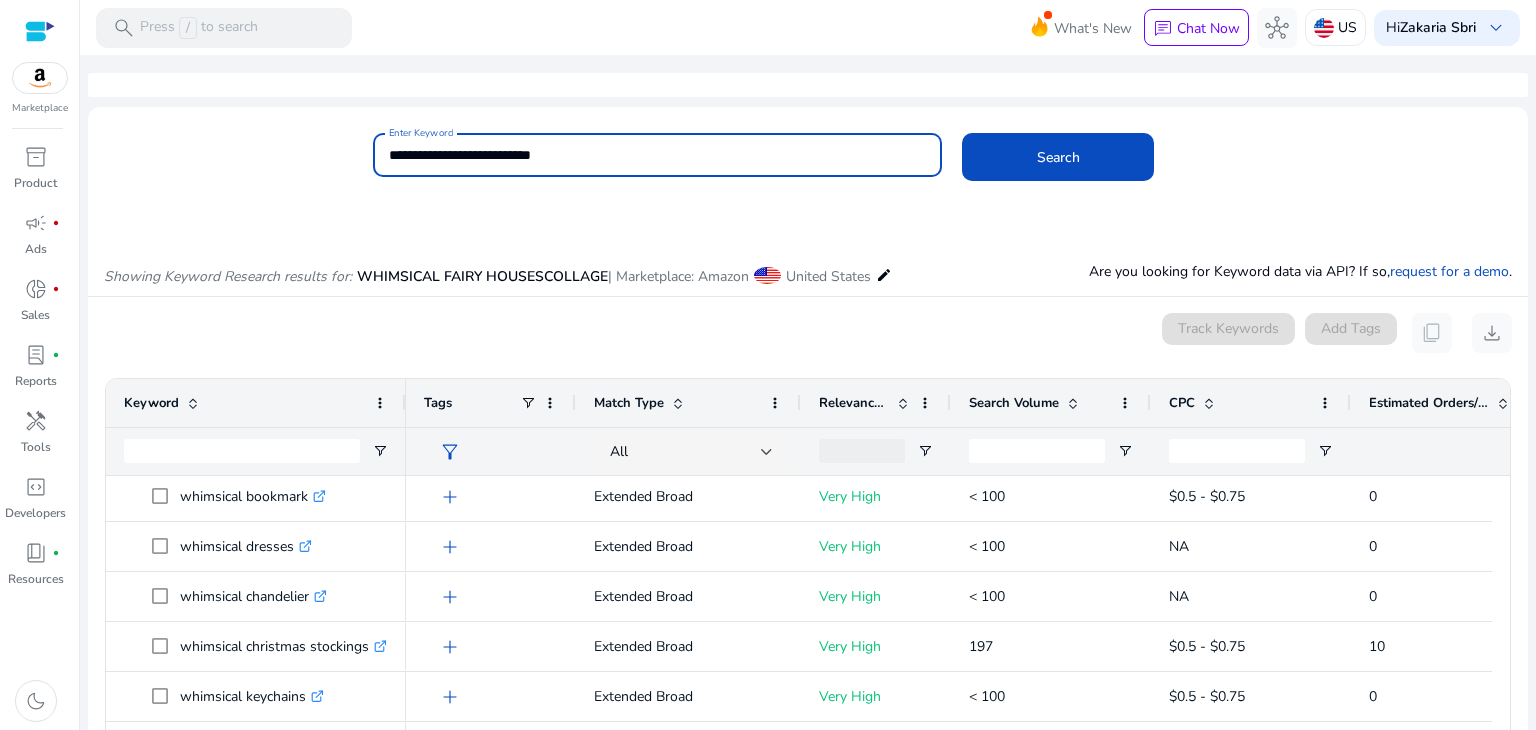 type on "**********" 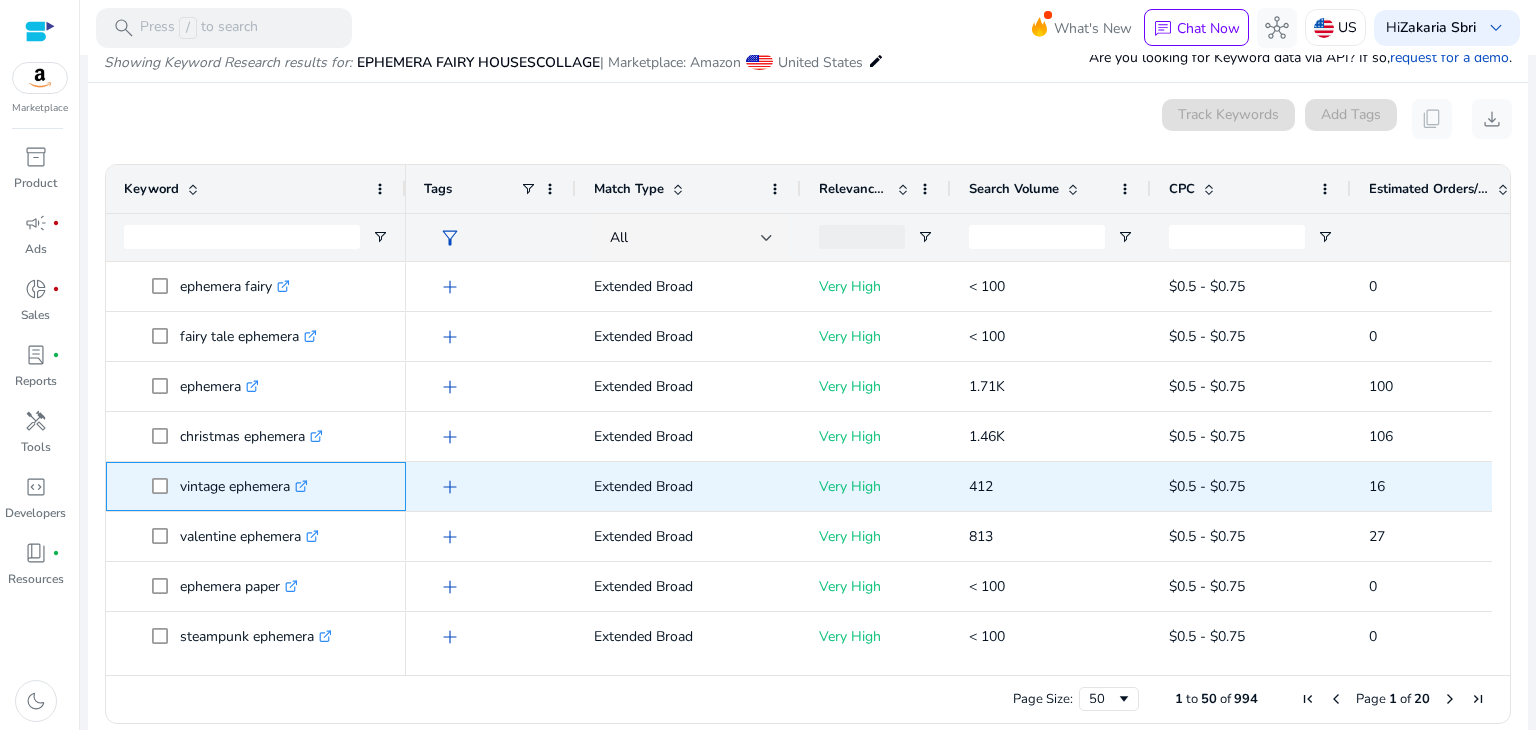 drag, startPoint x: 181, startPoint y: 484, endPoint x: 292, endPoint y: 490, distance: 111.16204 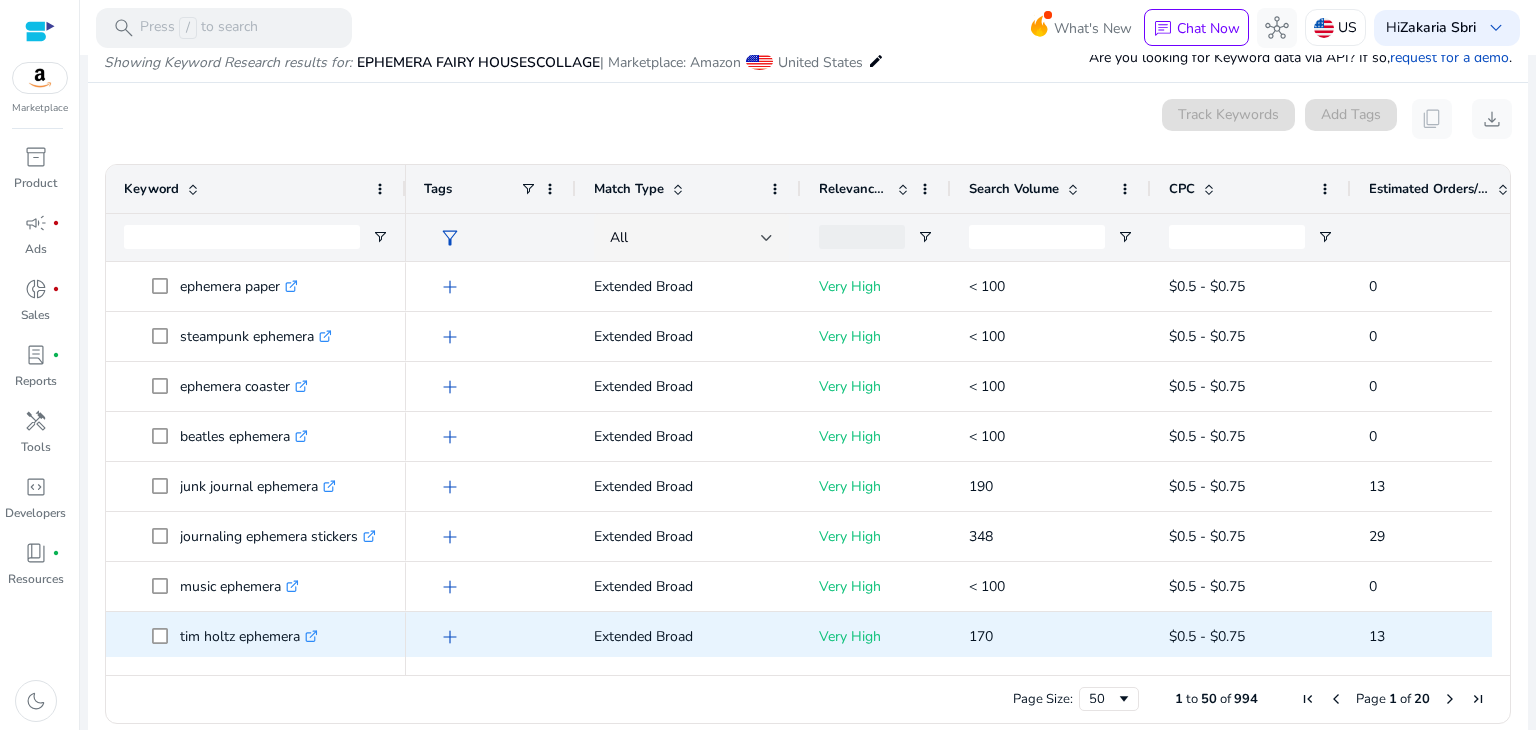 scroll, scrollTop: 400, scrollLeft: 0, axis: vertical 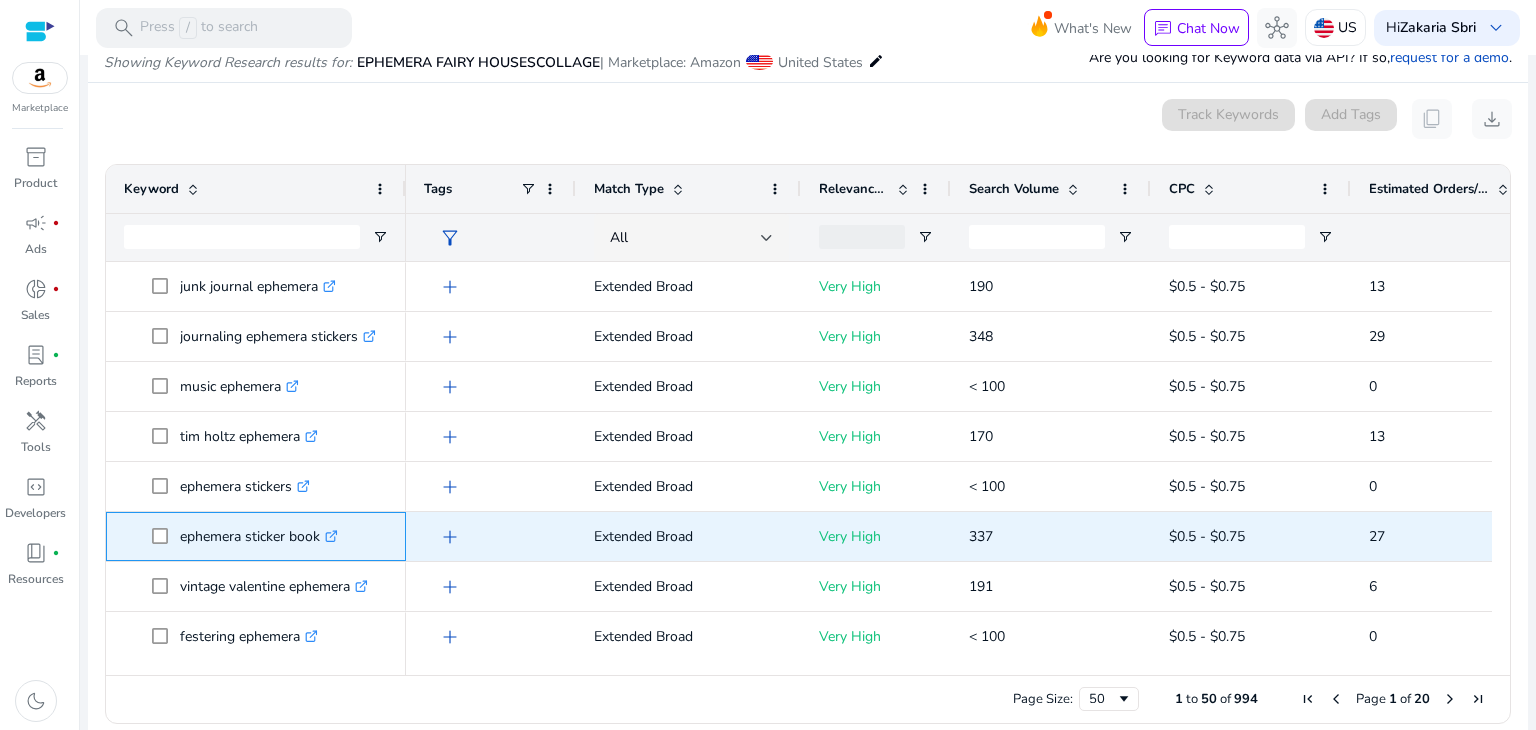 drag, startPoint x: 180, startPoint y: 537, endPoint x: 312, endPoint y: 537, distance: 132 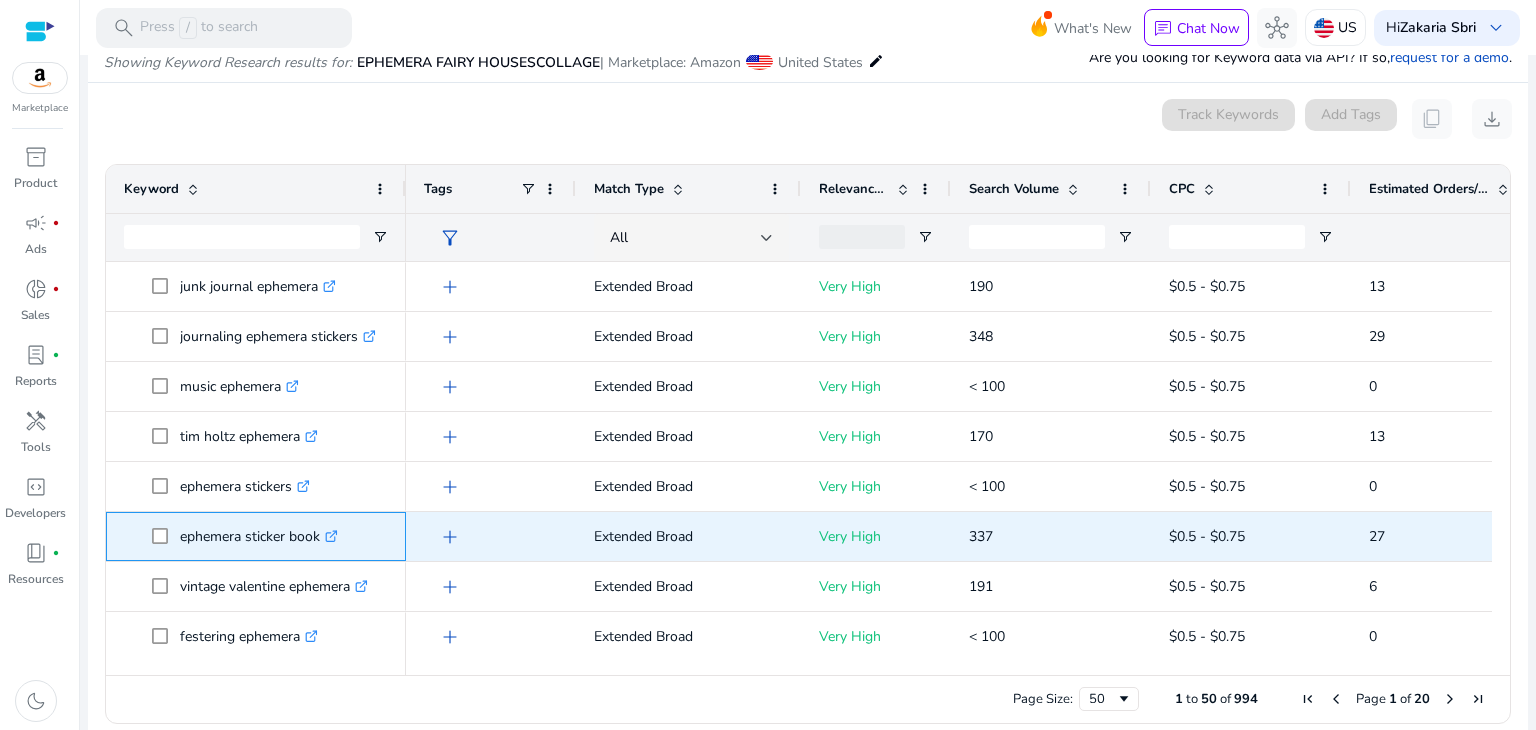 click on "ephemera sticker book  .st0{fill:#2c8af8}" at bounding box center (259, 536) 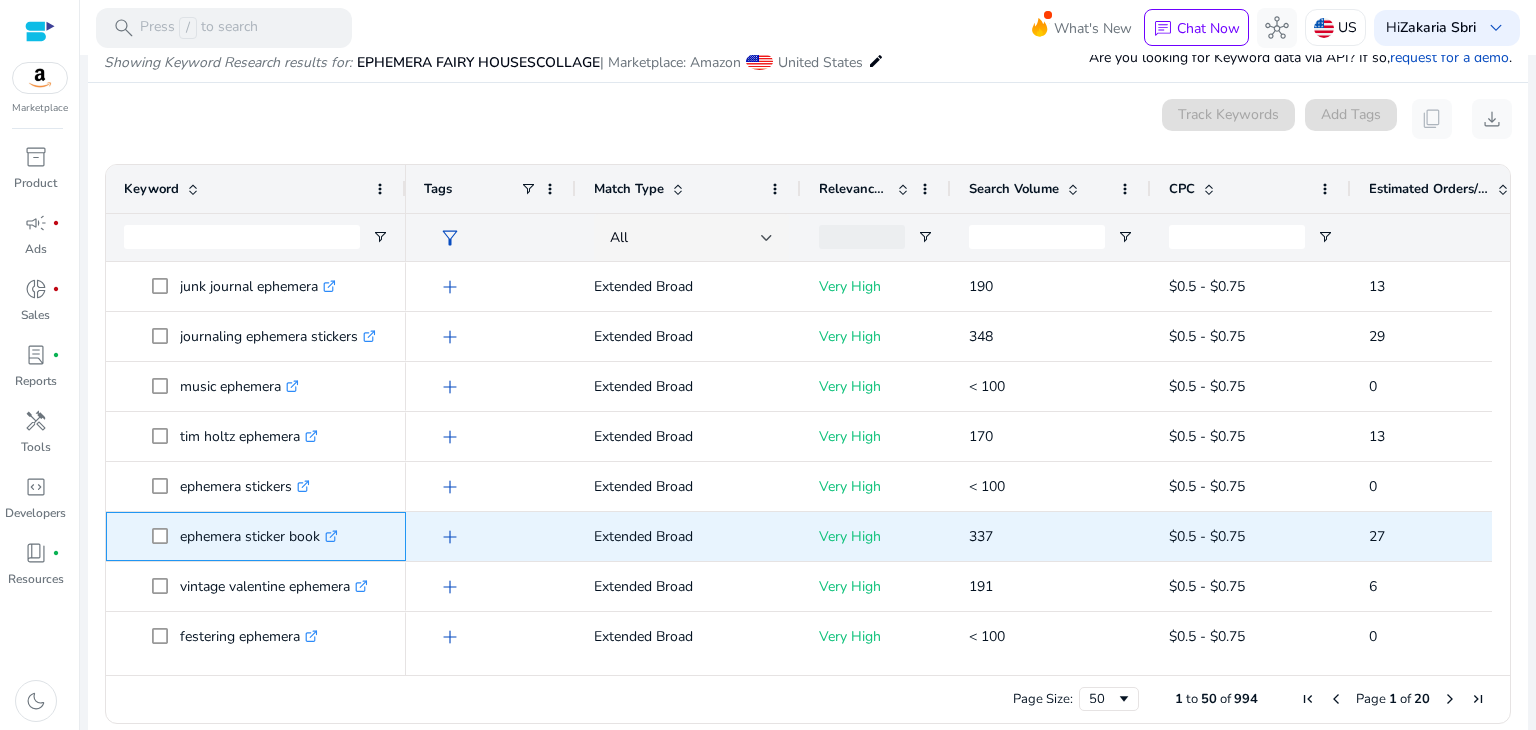 click on "ephemera sticker book  .st0{fill:#2c8af8}" at bounding box center [259, 536] 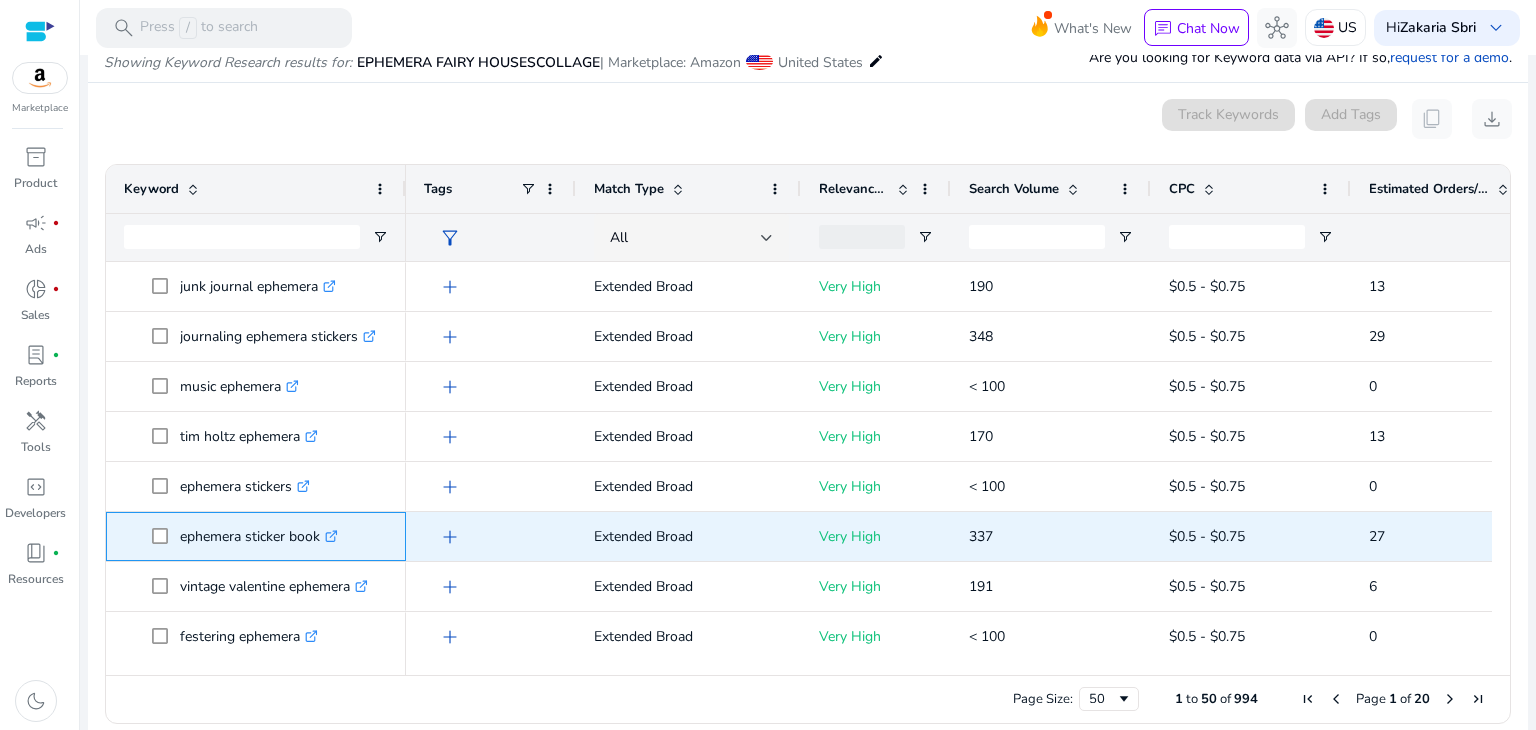 click on "ephemera sticker book  .st0{fill:#2c8af8}" at bounding box center (259, 536) 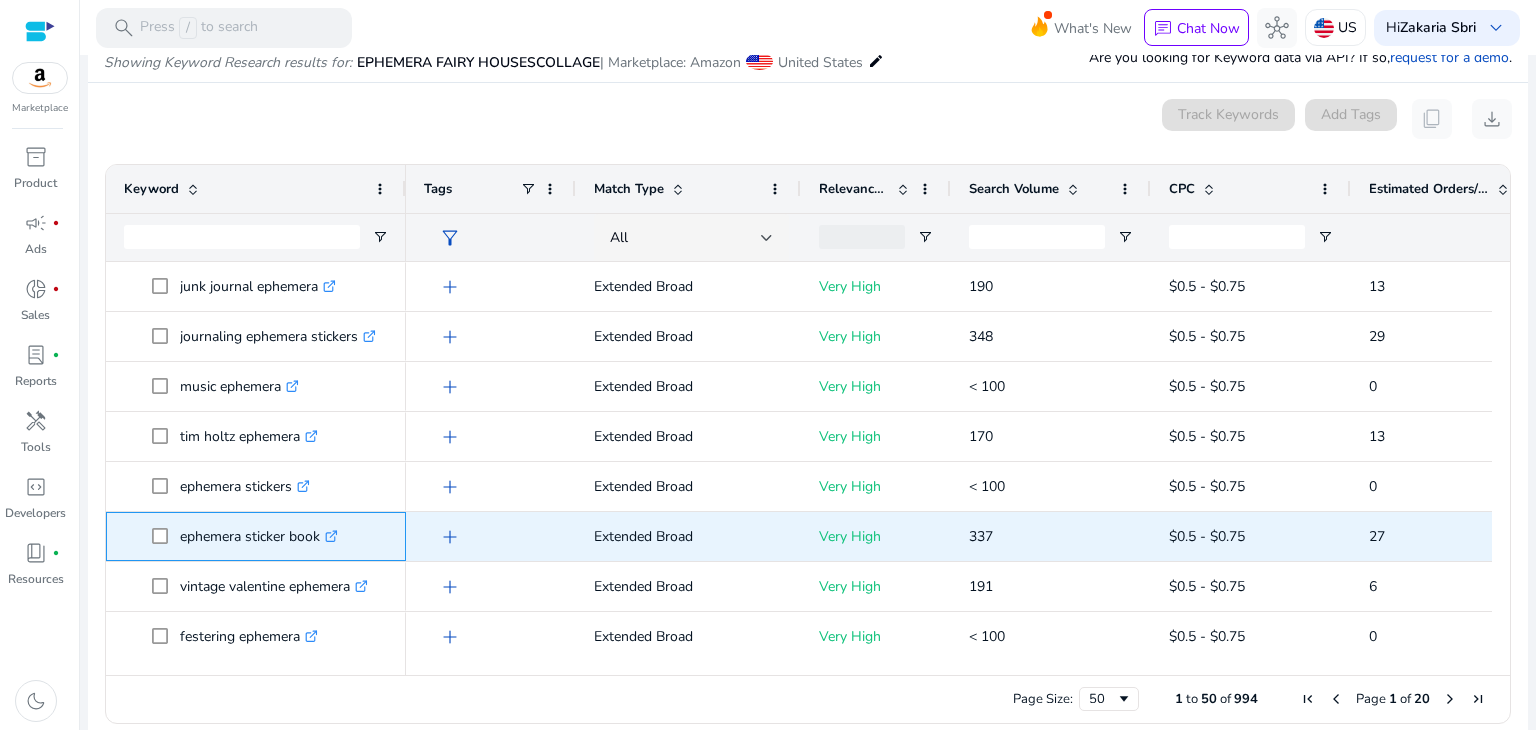 drag, startPoint x: 180, startPoint y: 537, endPoint x: 305, endPoint y: 533, distance: 125.06398 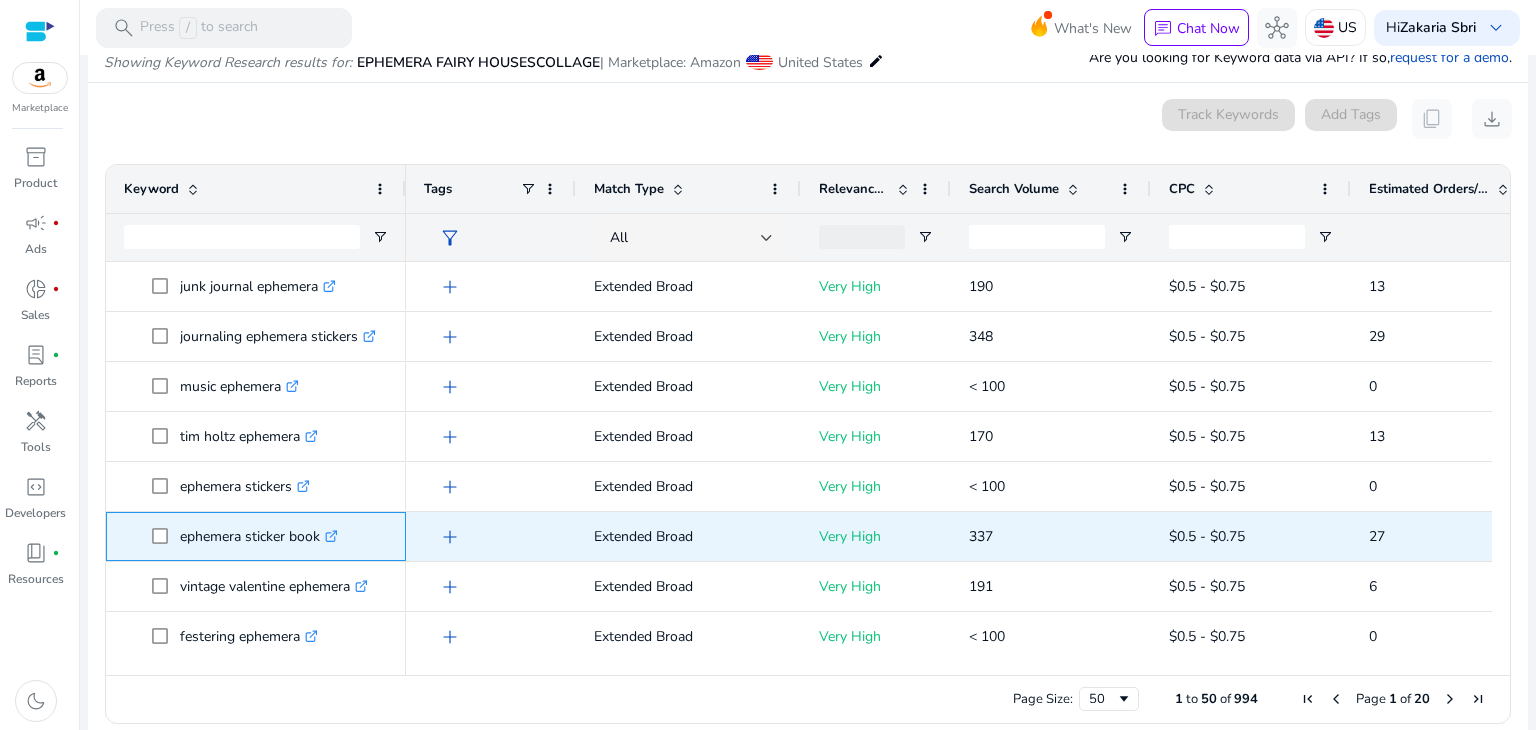 click on "ephemera sticker book  .st0{fill:#2c8af8}" at bounding box center (259, 536) 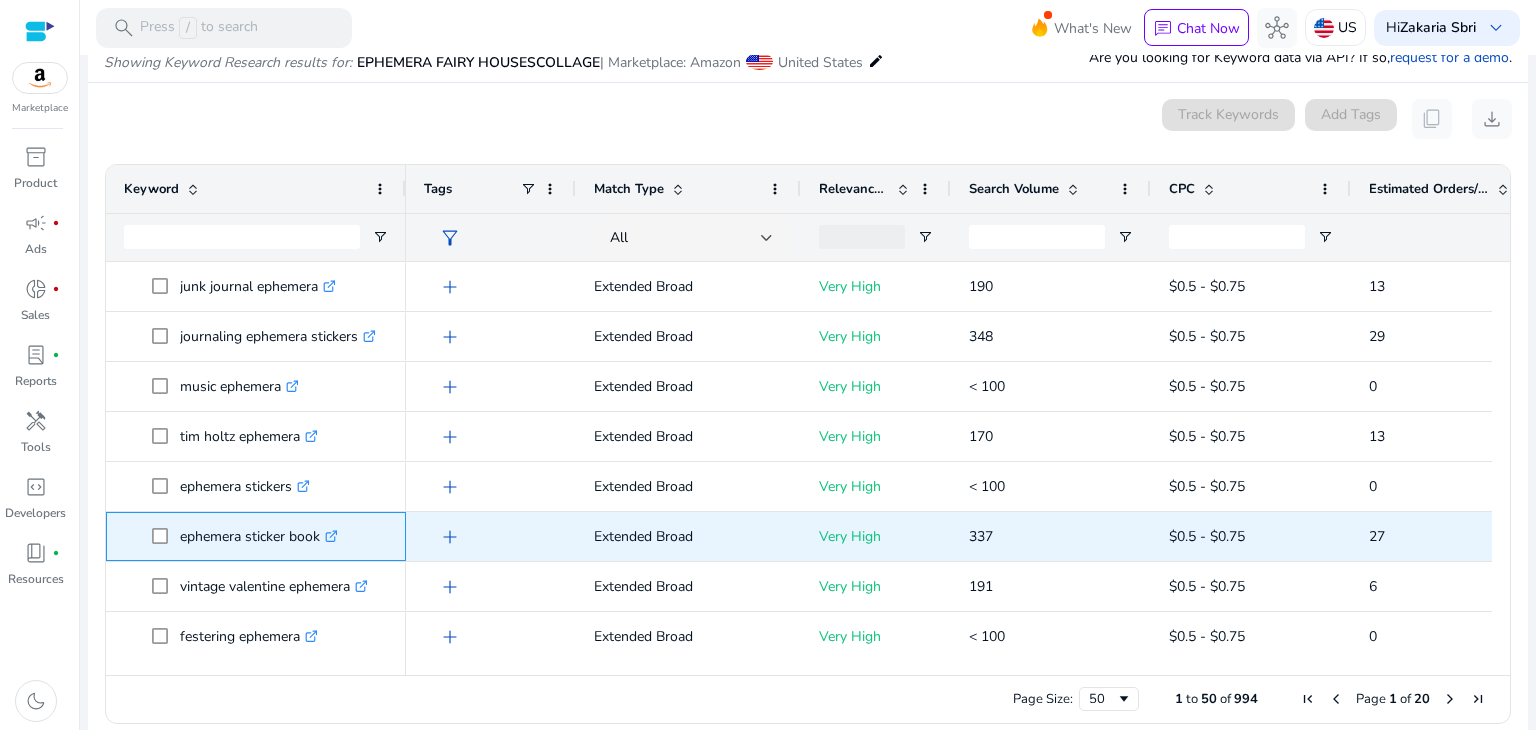 click on "ephemera sticker book  .st0{fill:#2c8af8}" at bounding box center (259, 536) 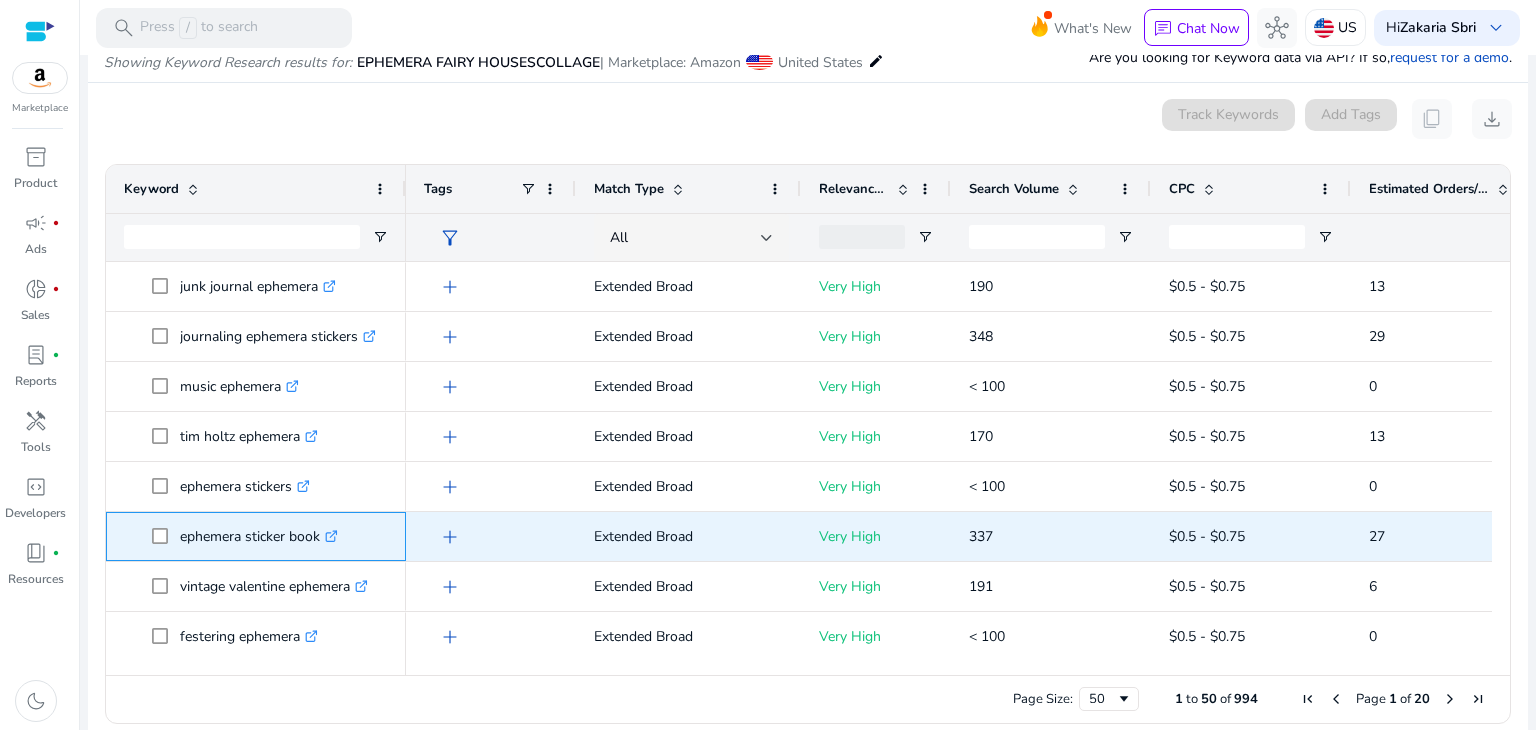 click on "ephemera sticker book  .st0{fill:#2c8af8}" at bounding box center [259, 536] 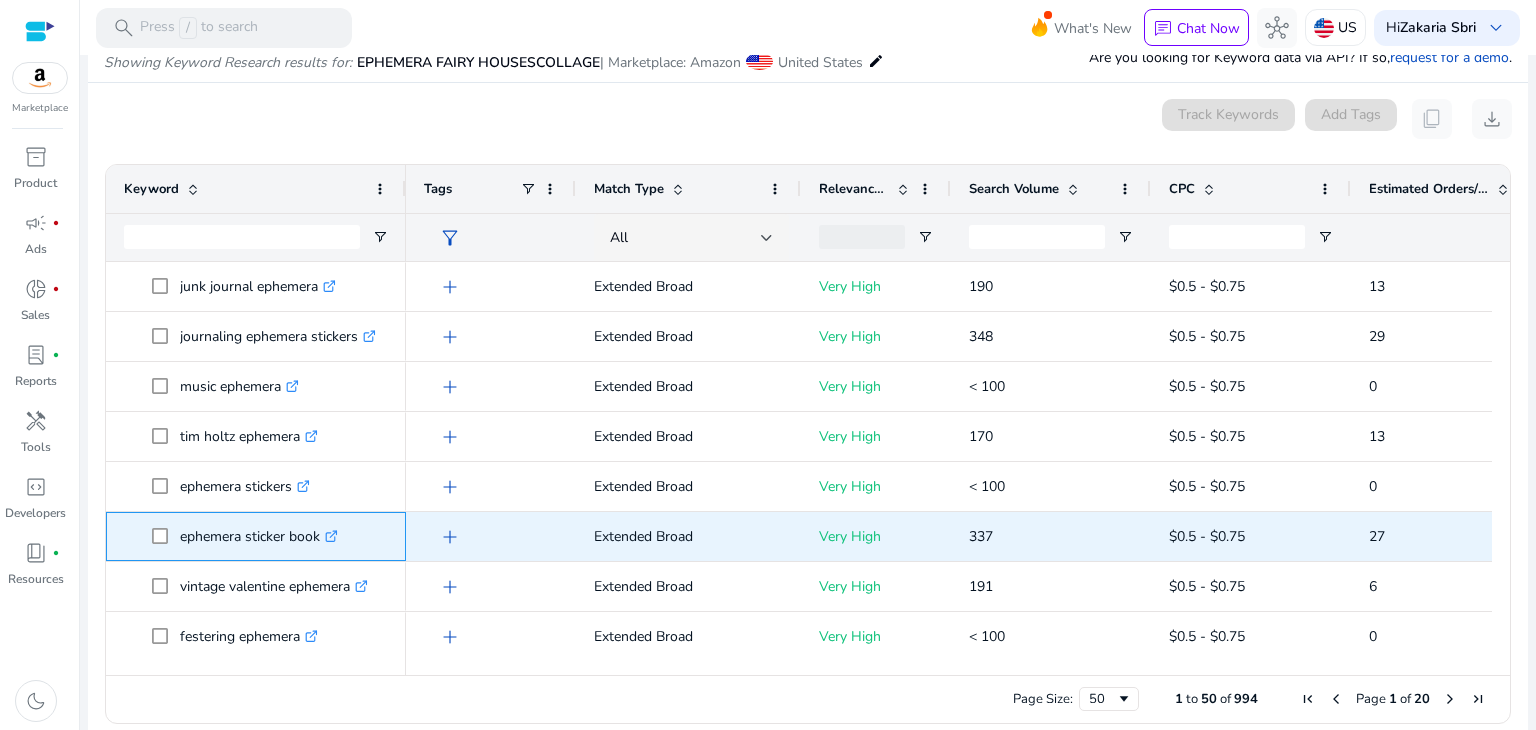 click on "ephemera sticker book  .st0{fill:#2c8af8}" at bounding box center [259, 536] 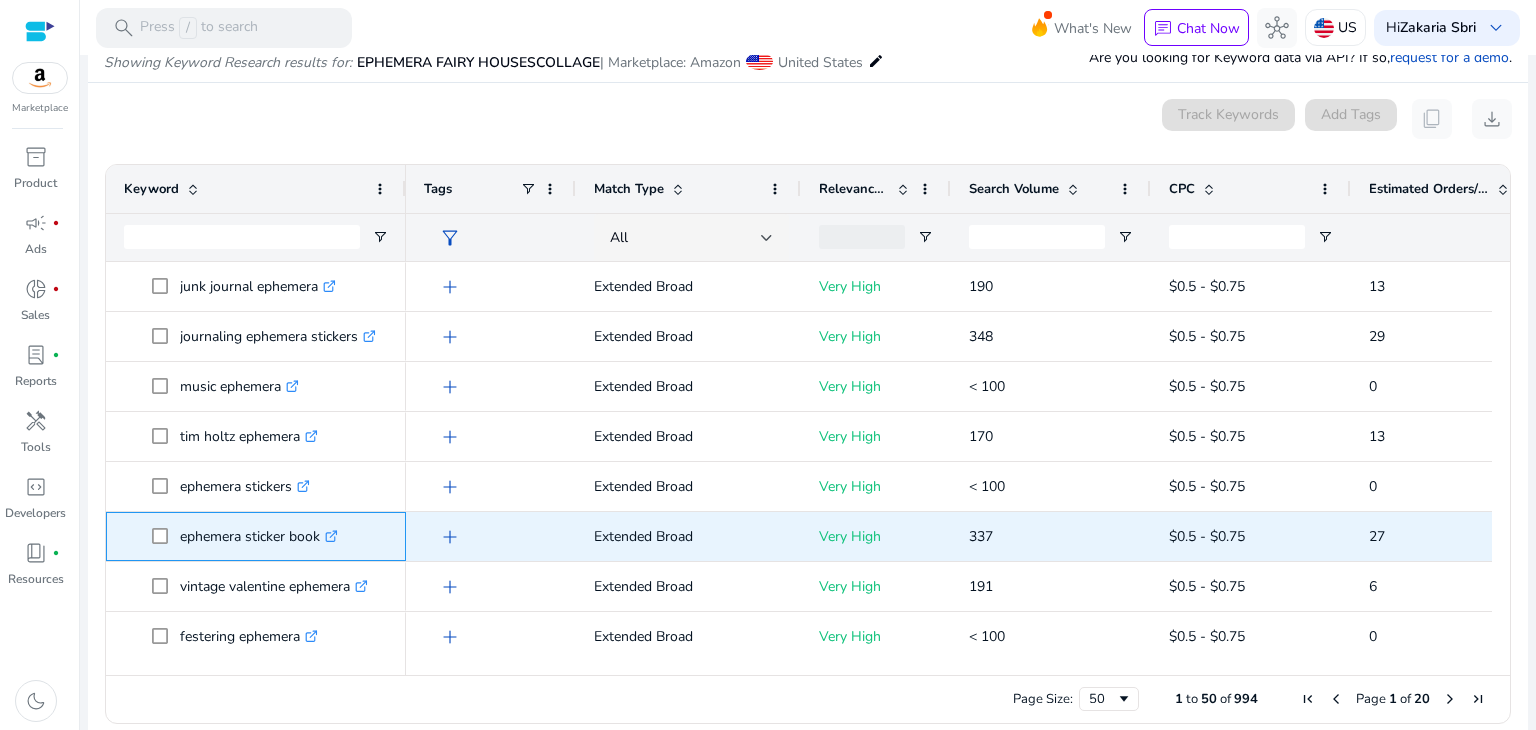 drag, startPoint x: 317, startPoint y: 535, endPoint x: 178, endPoint y: 537, distance: 139.01439 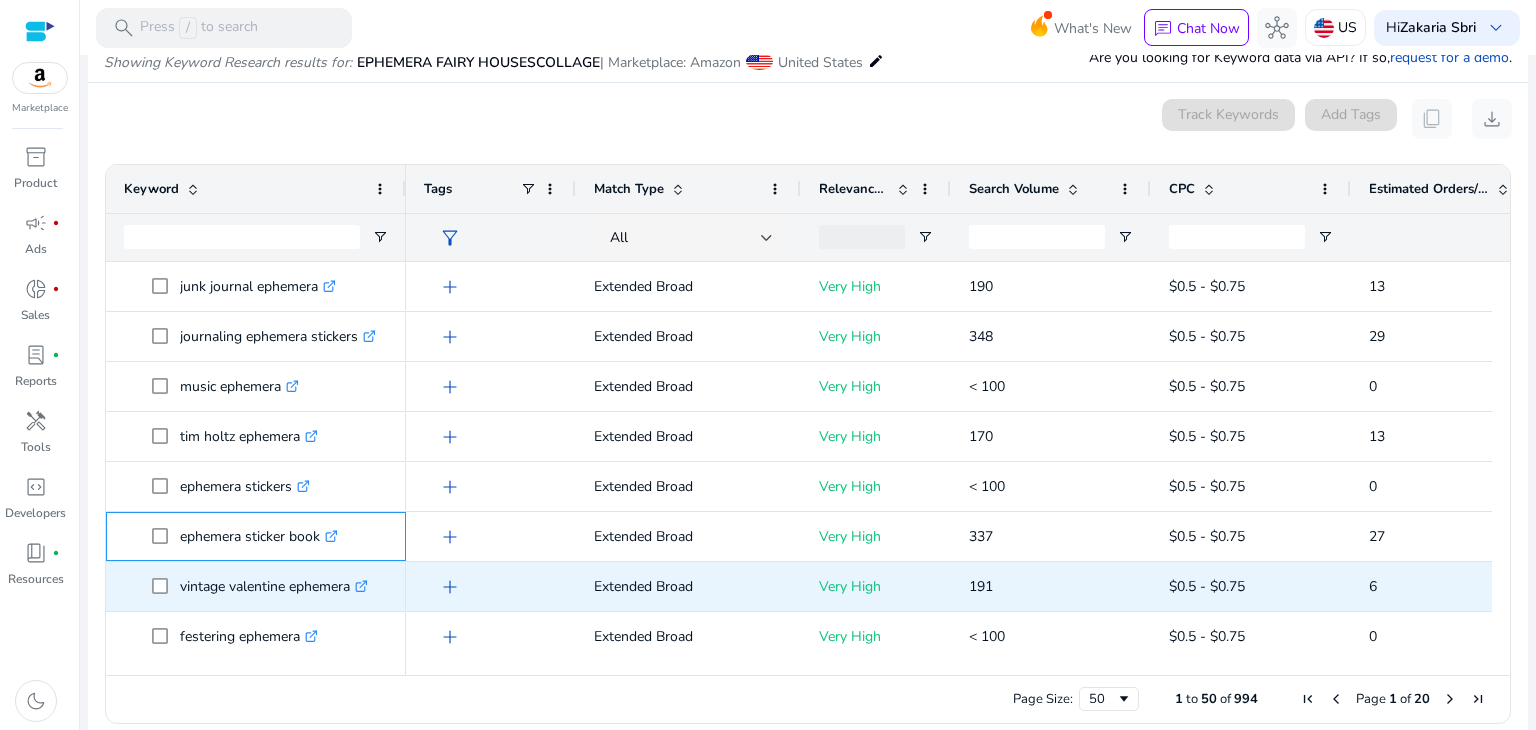 scroll, scrollTop: 700, scrollLeft: 0, axis: vertical 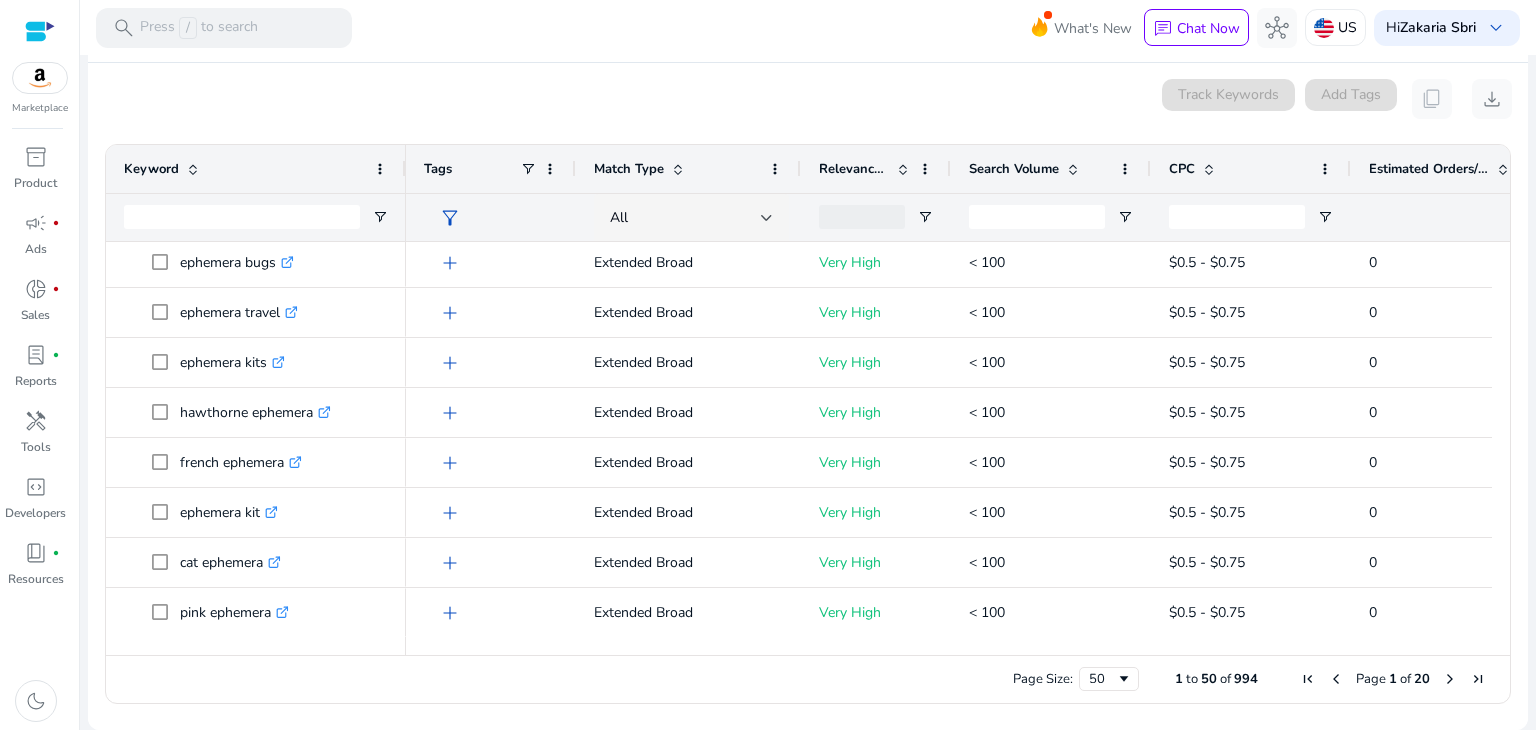 click at bounding box center (1450, 679) 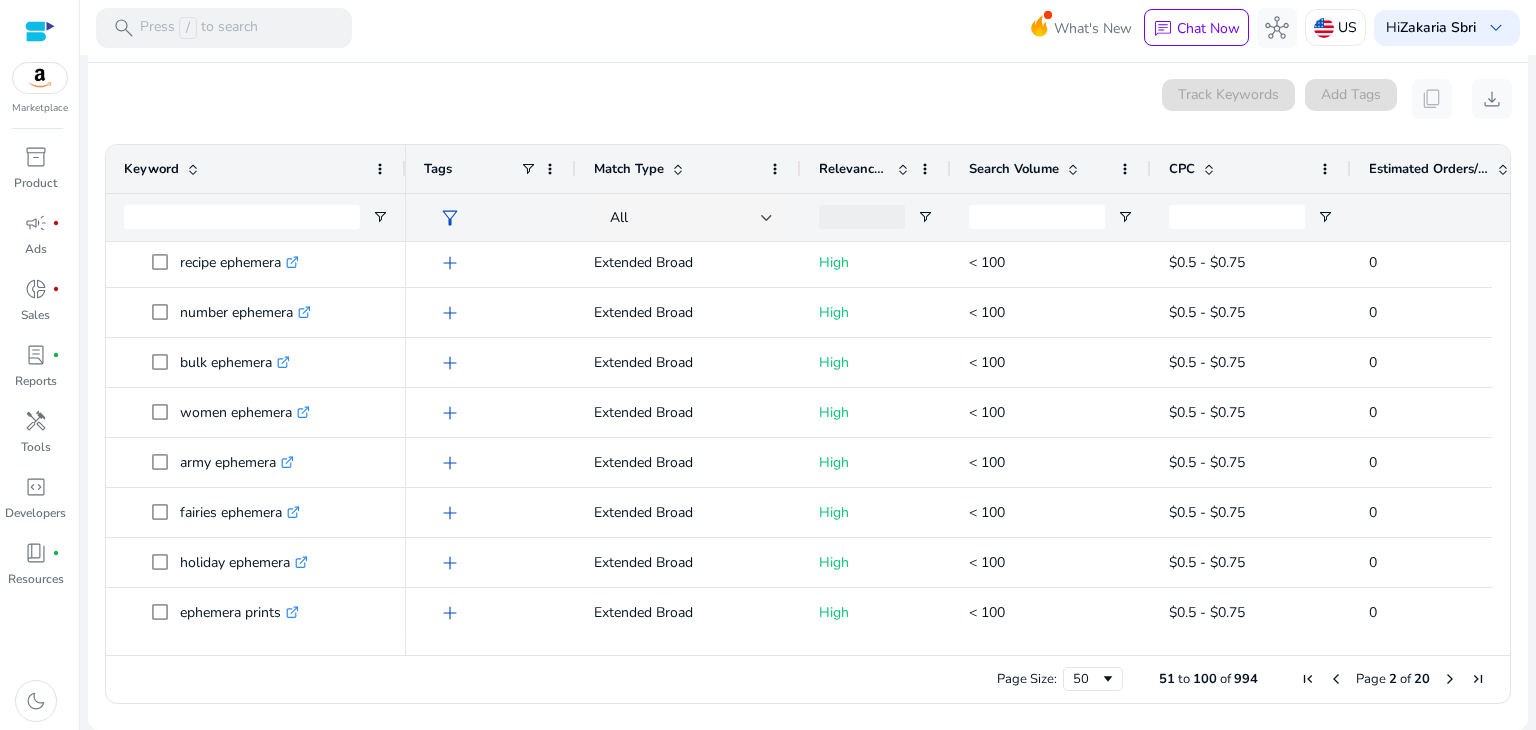 click at bounding box center (1450, 679) 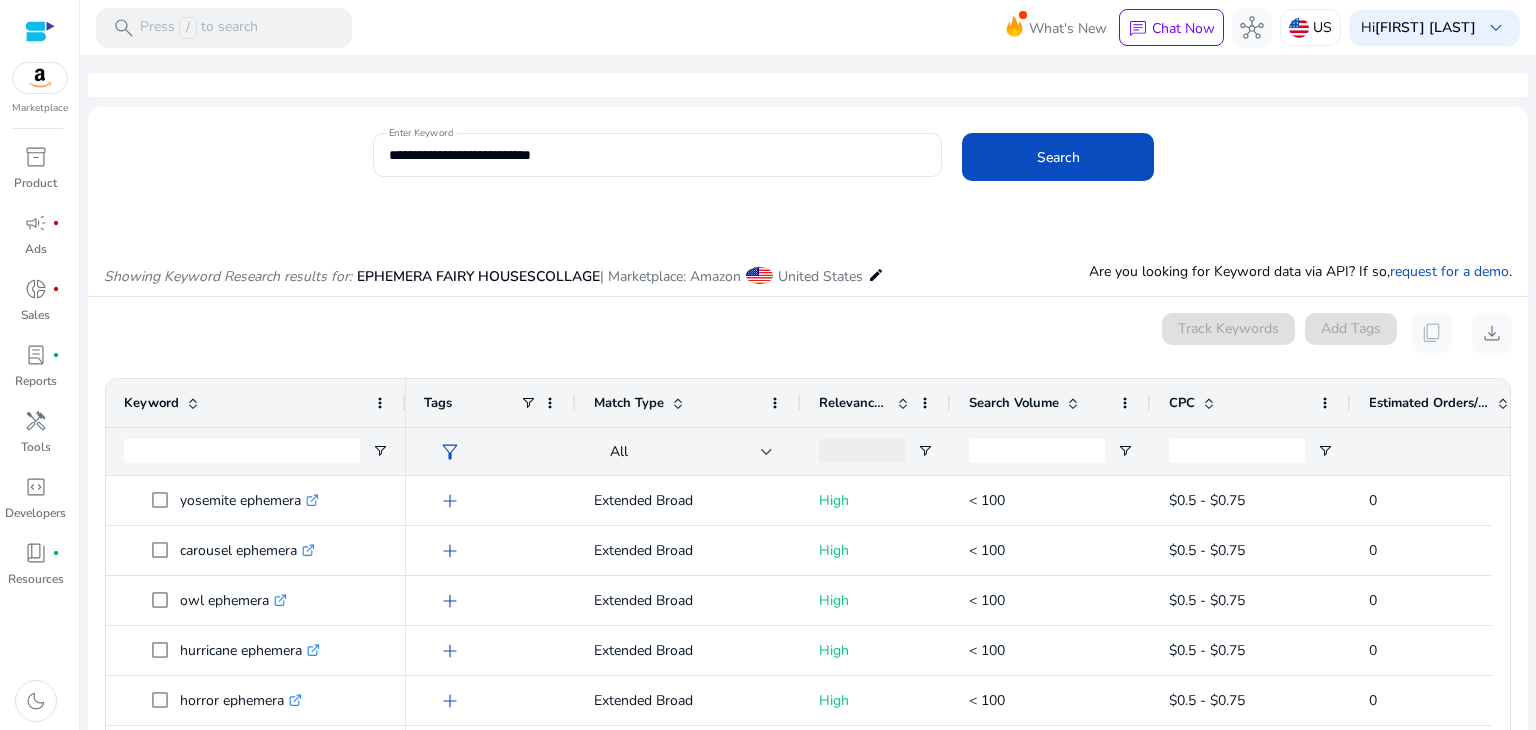 scroll, scrollTop: 0, scrollLeft: 0, axis: both 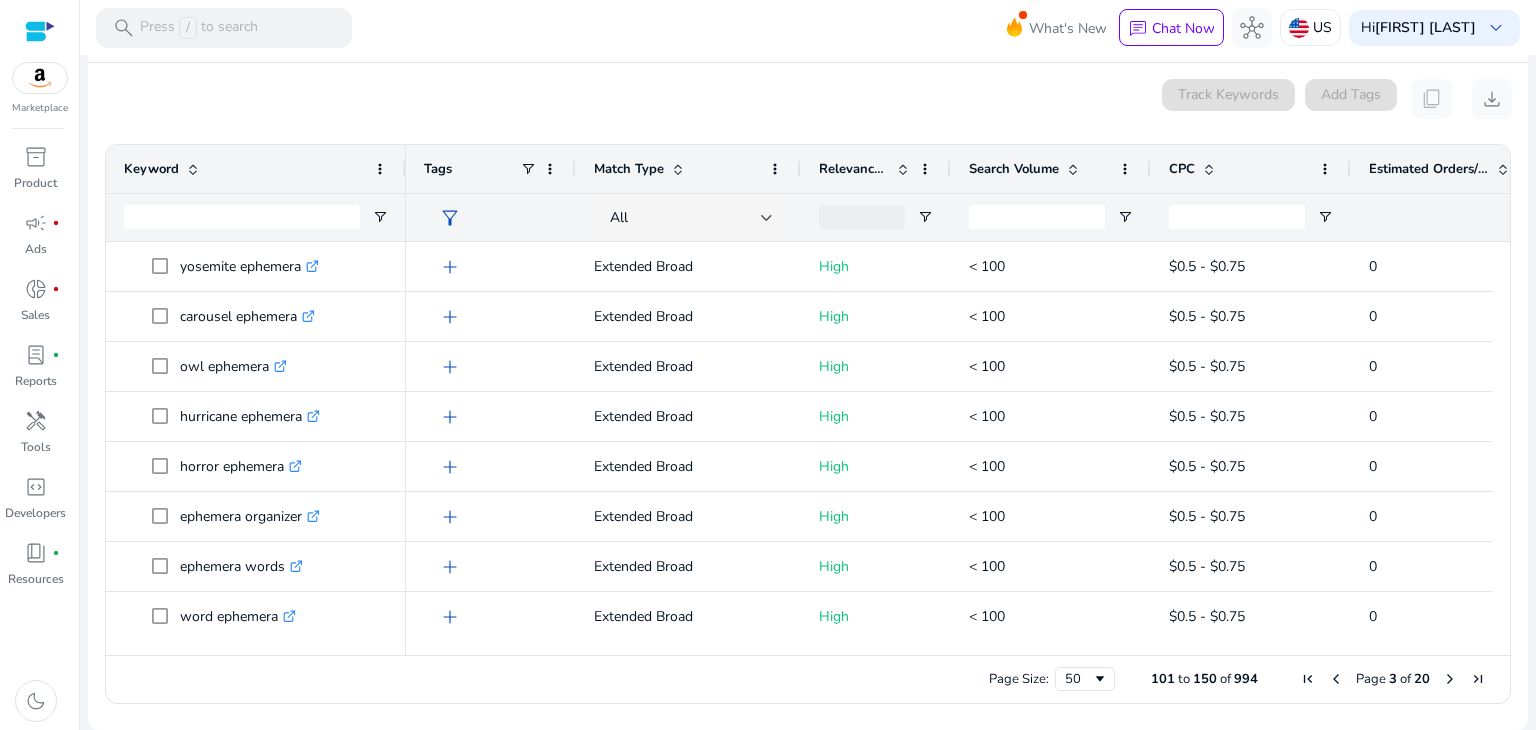 click on "Page
[NUMBER]
of
[NUMBER]" at bounding box center (1393, 679) 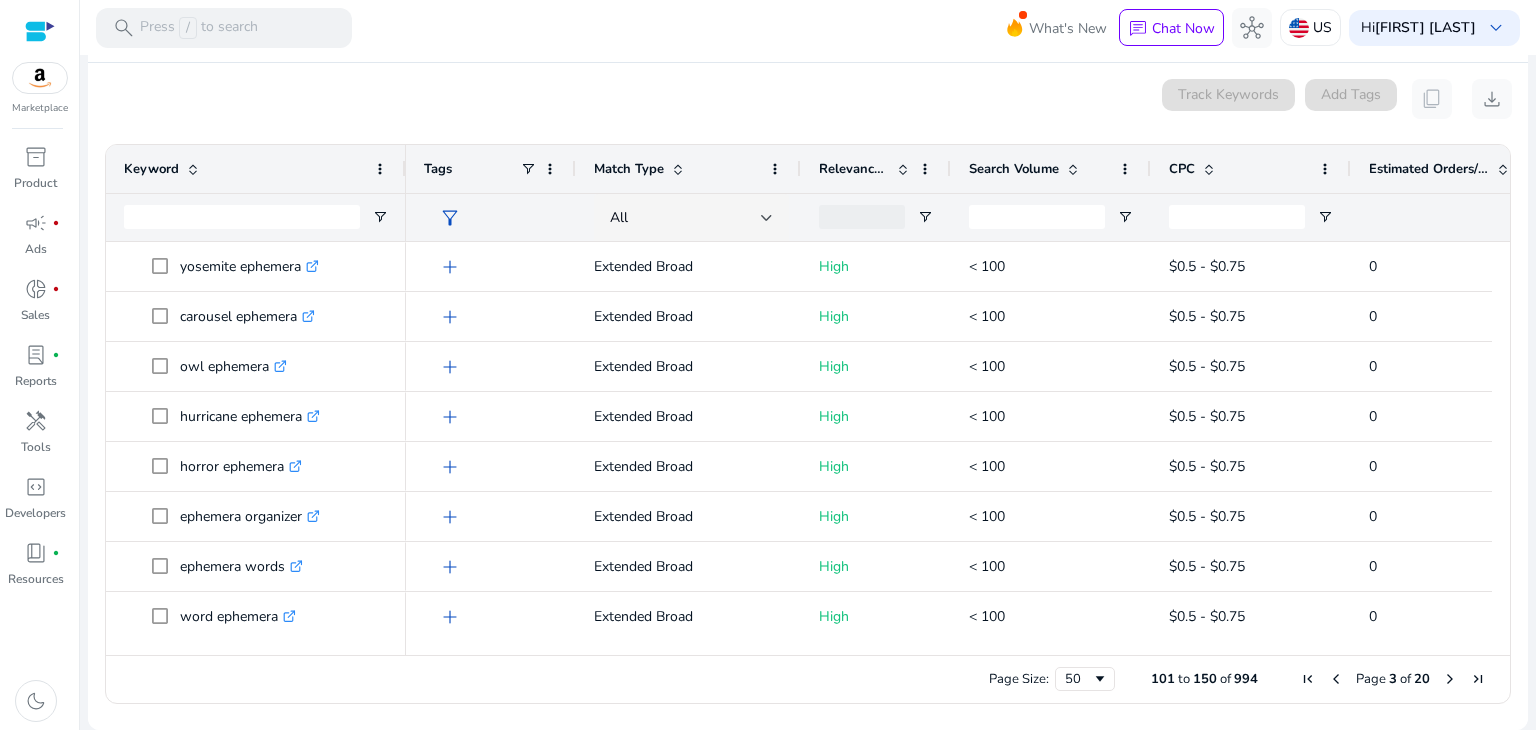 click at bounding box center (1450, 679) 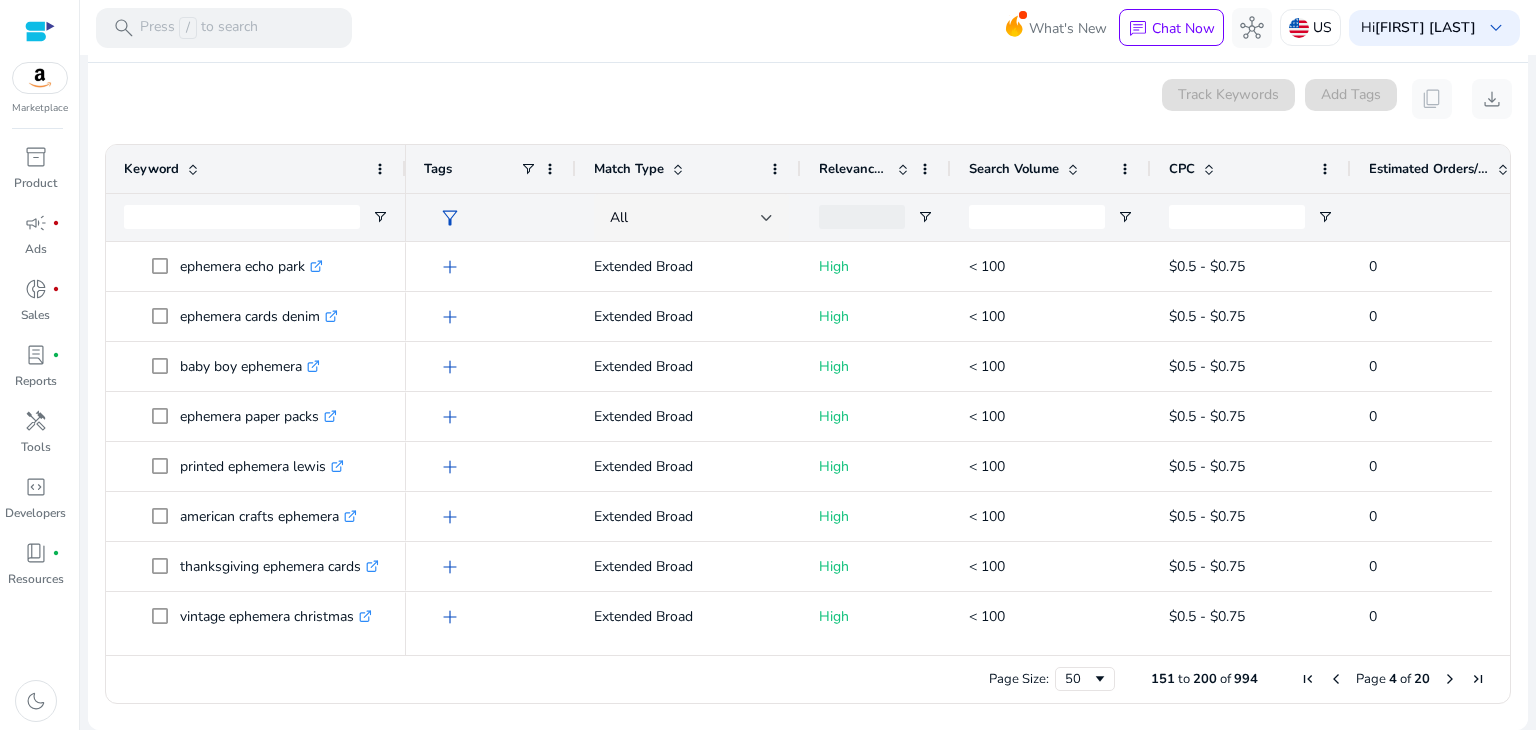 click at bounding box center [1450, 679] 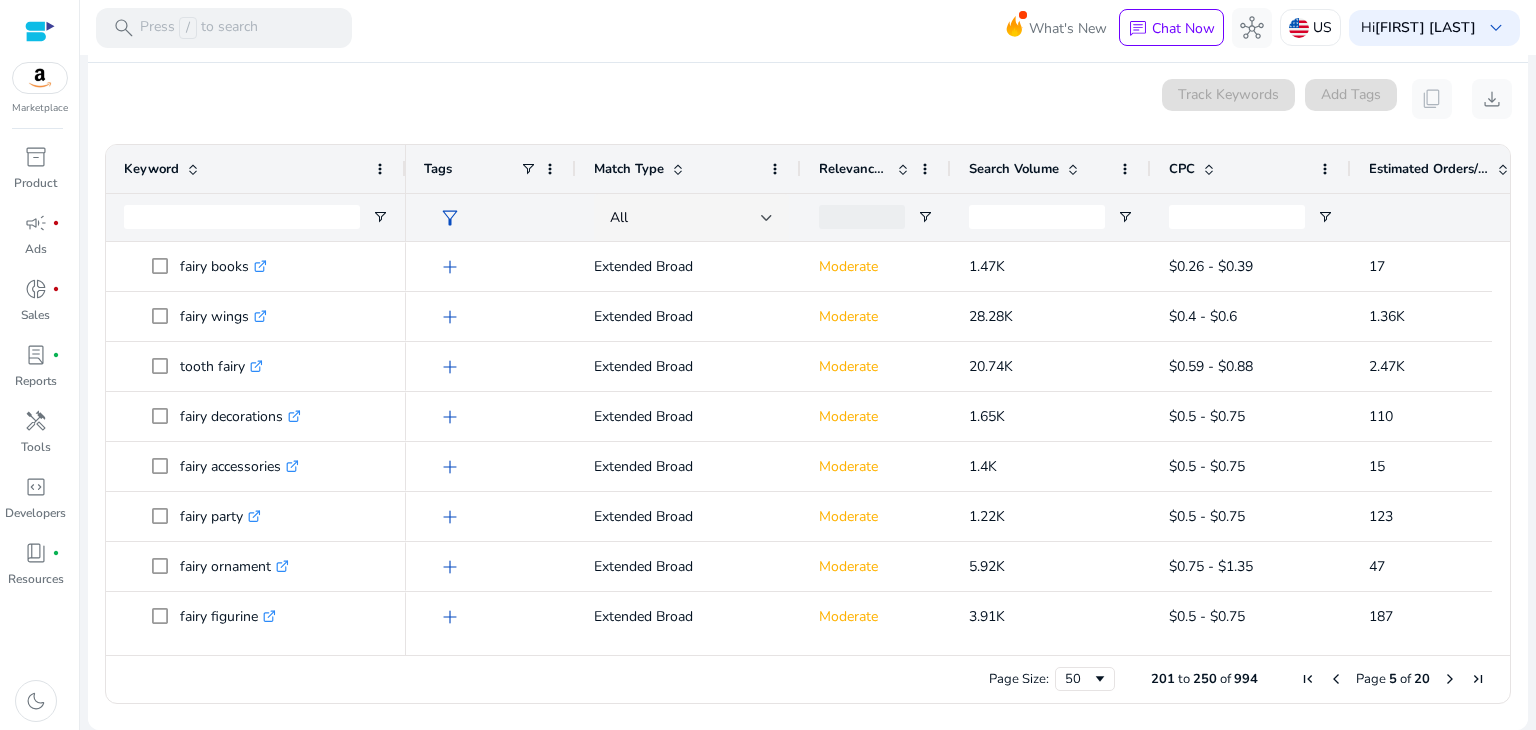 click at bounding box center (1450, 679) 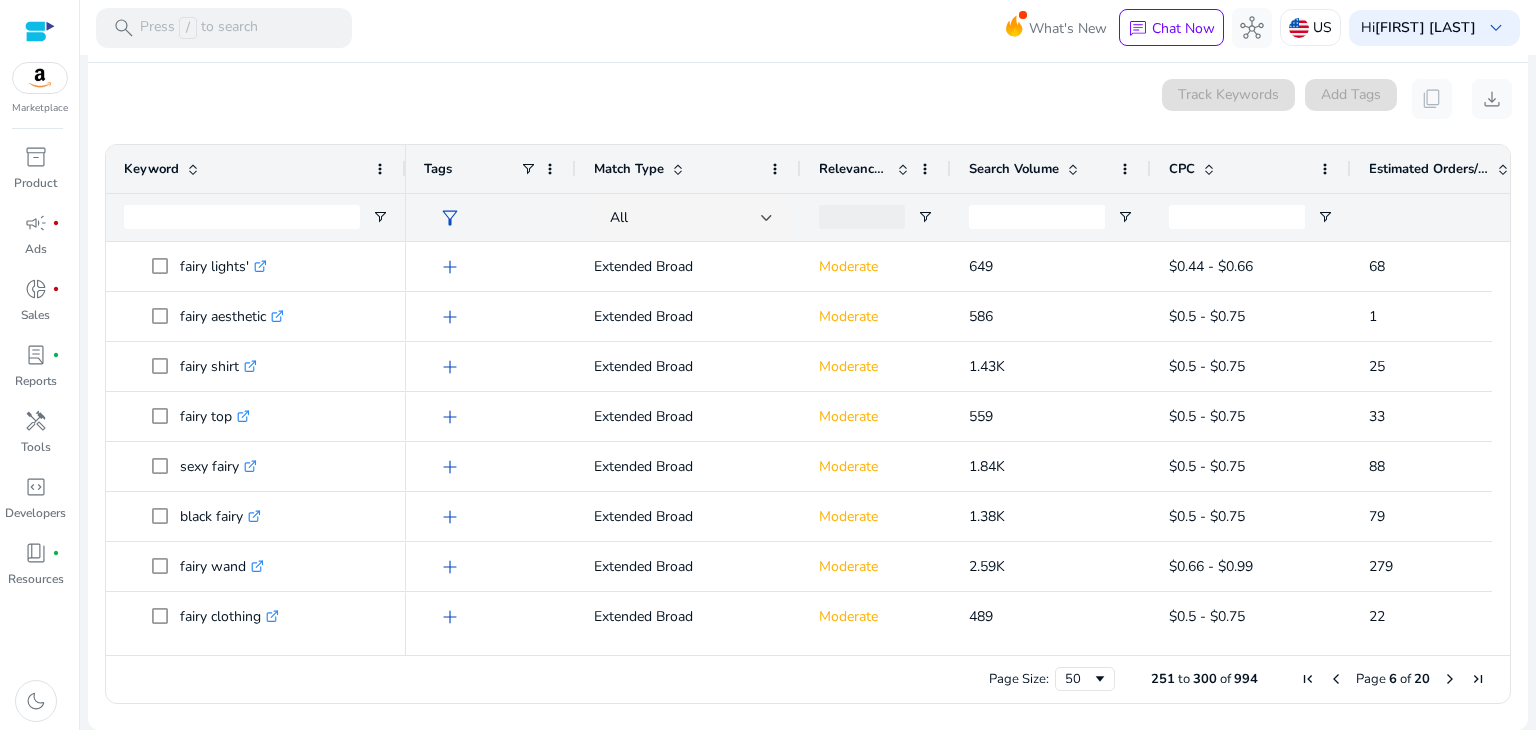 click at bounding box center (1450, 679) 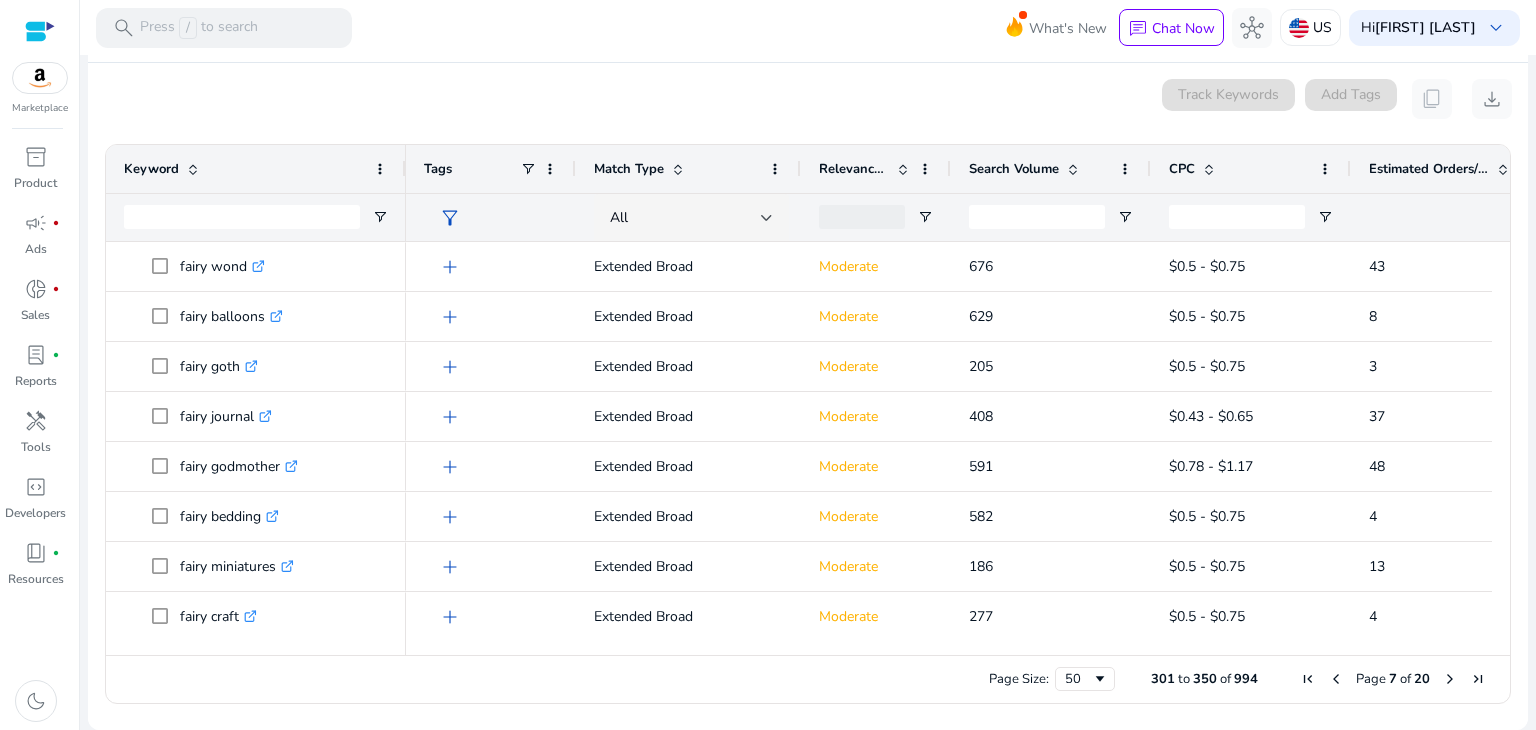 click at bounding box center [1450, 679] 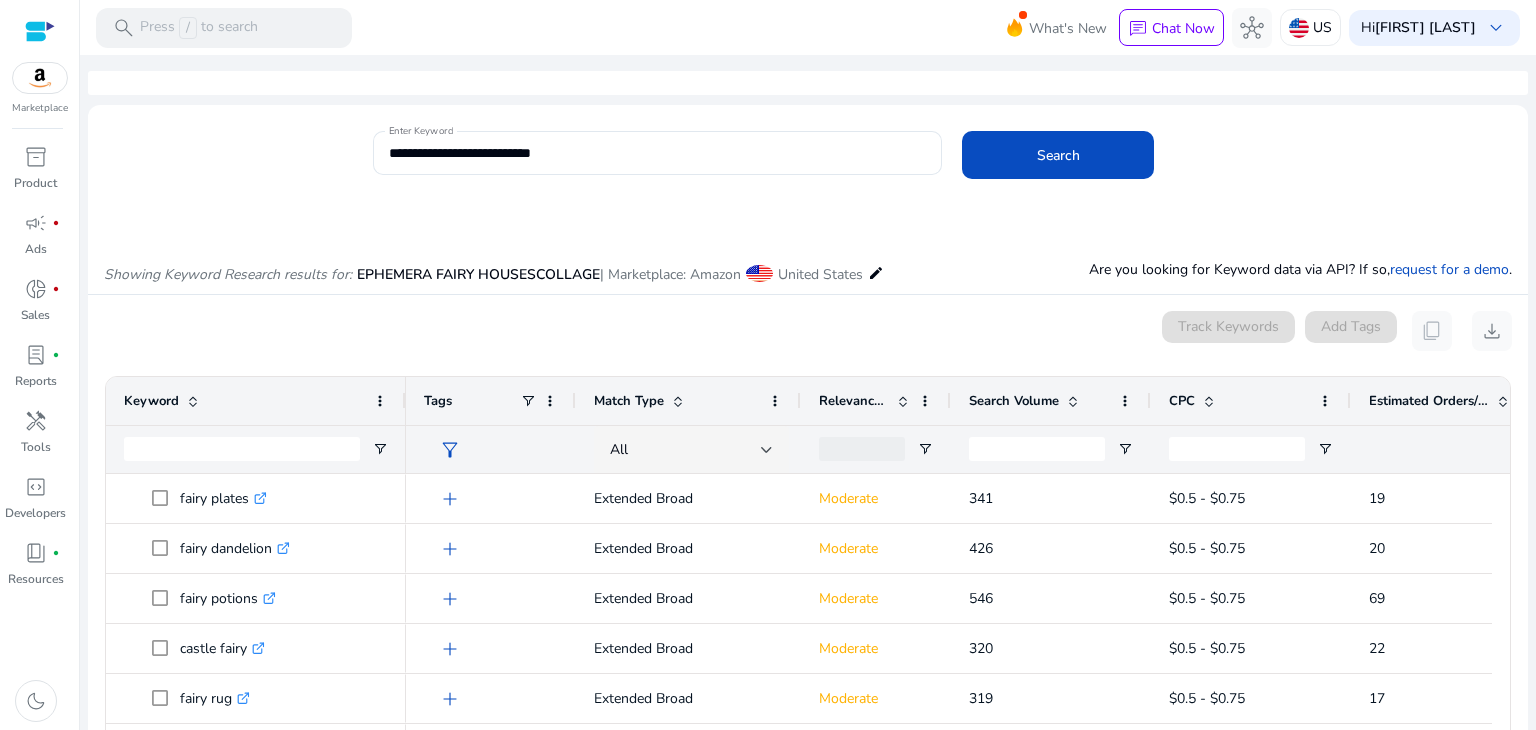 scroll, scrollTop: 0, scrollLeft: 0, axis: both 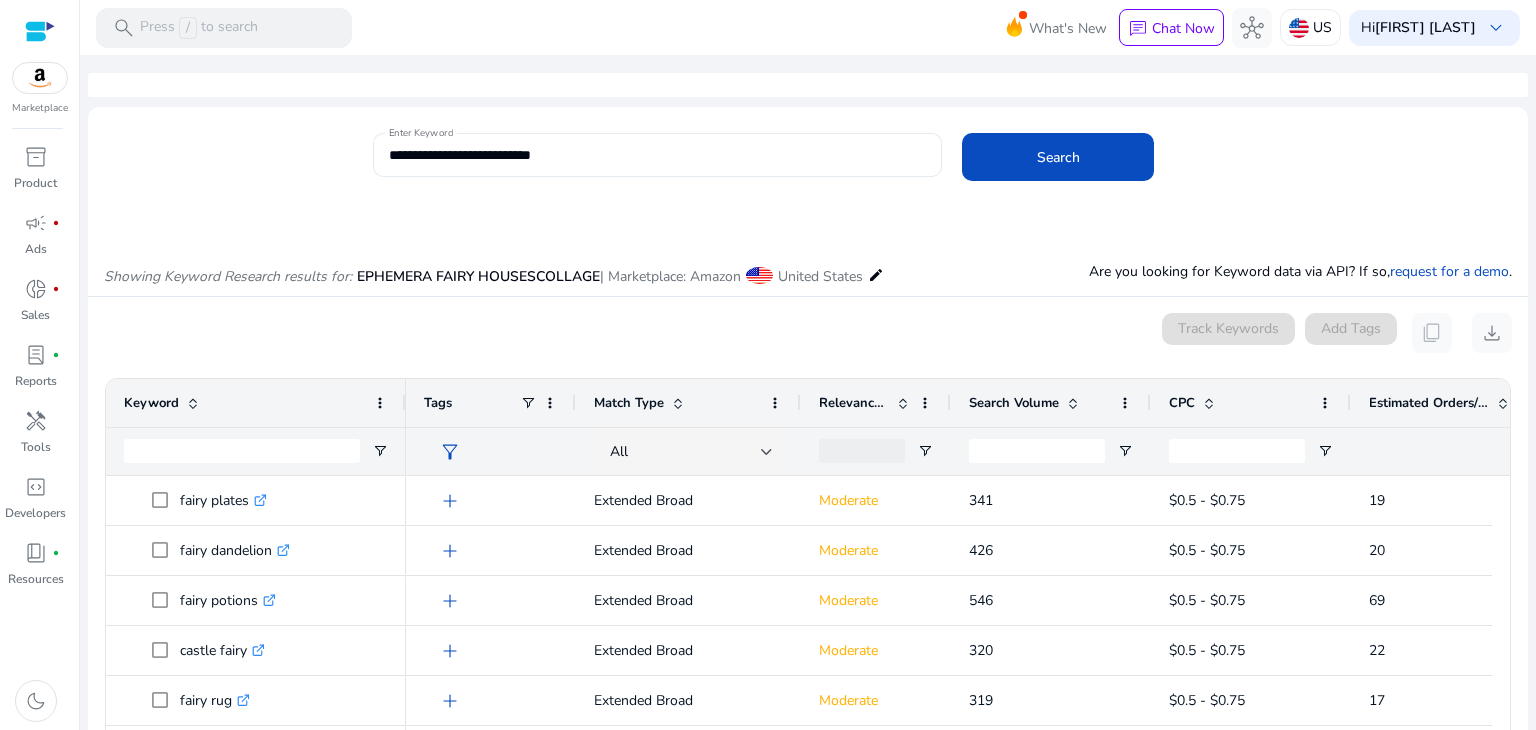 click on "**********" at bounding box center (658, 155) 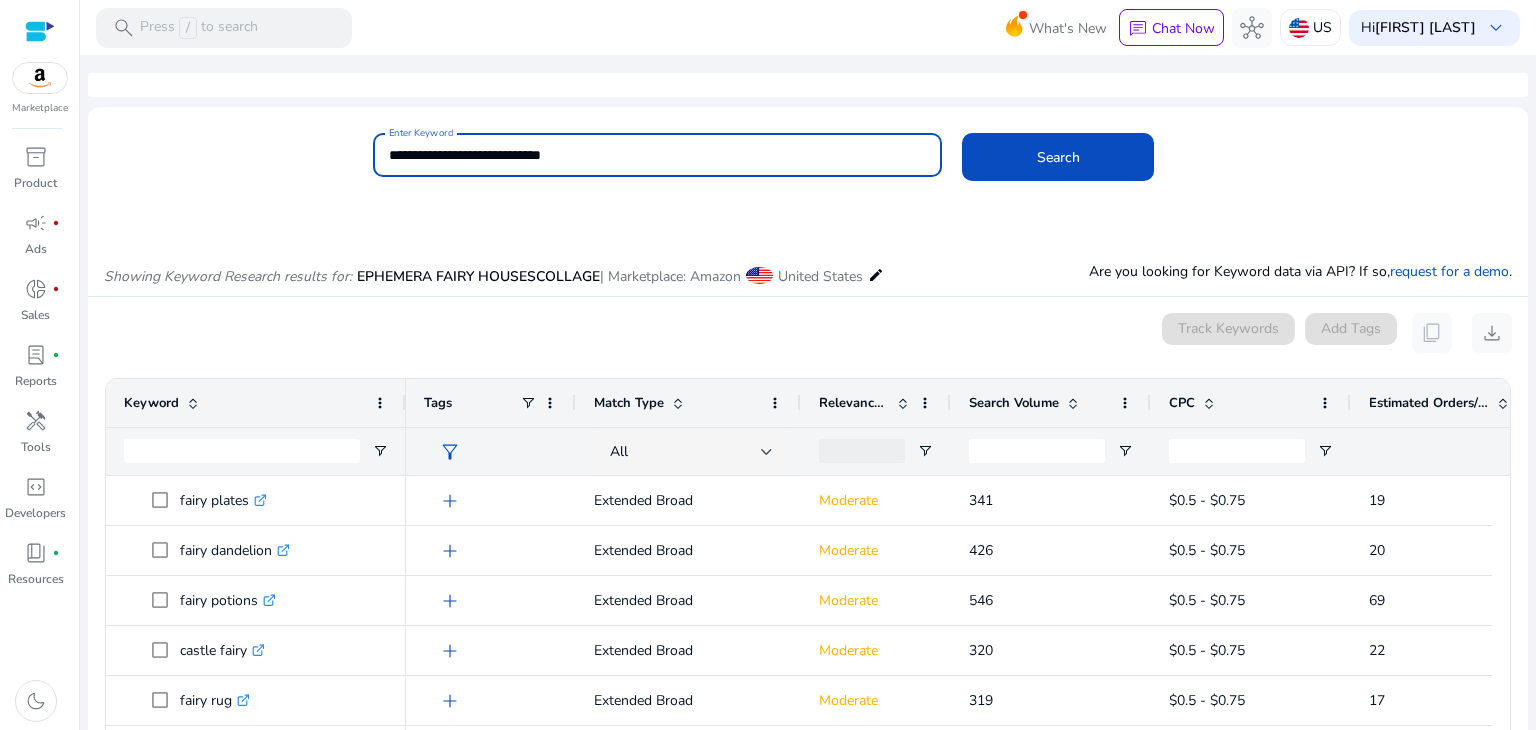 drag, startPoint x: 568, startPoint y: 153, endPoint x: 645, endPoint y: 157, distance: 77.10383 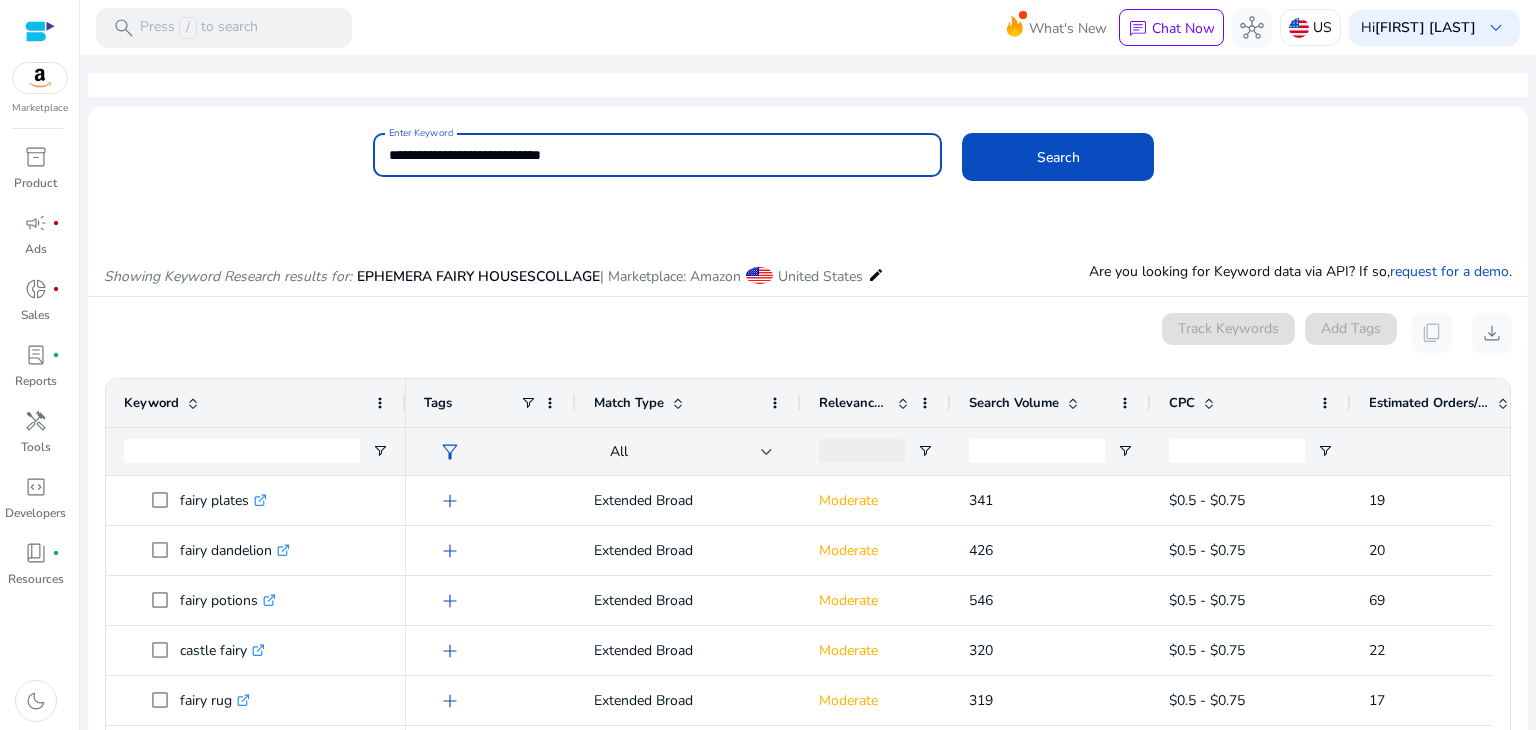 click on "**********" at bounding box center (658, 155) 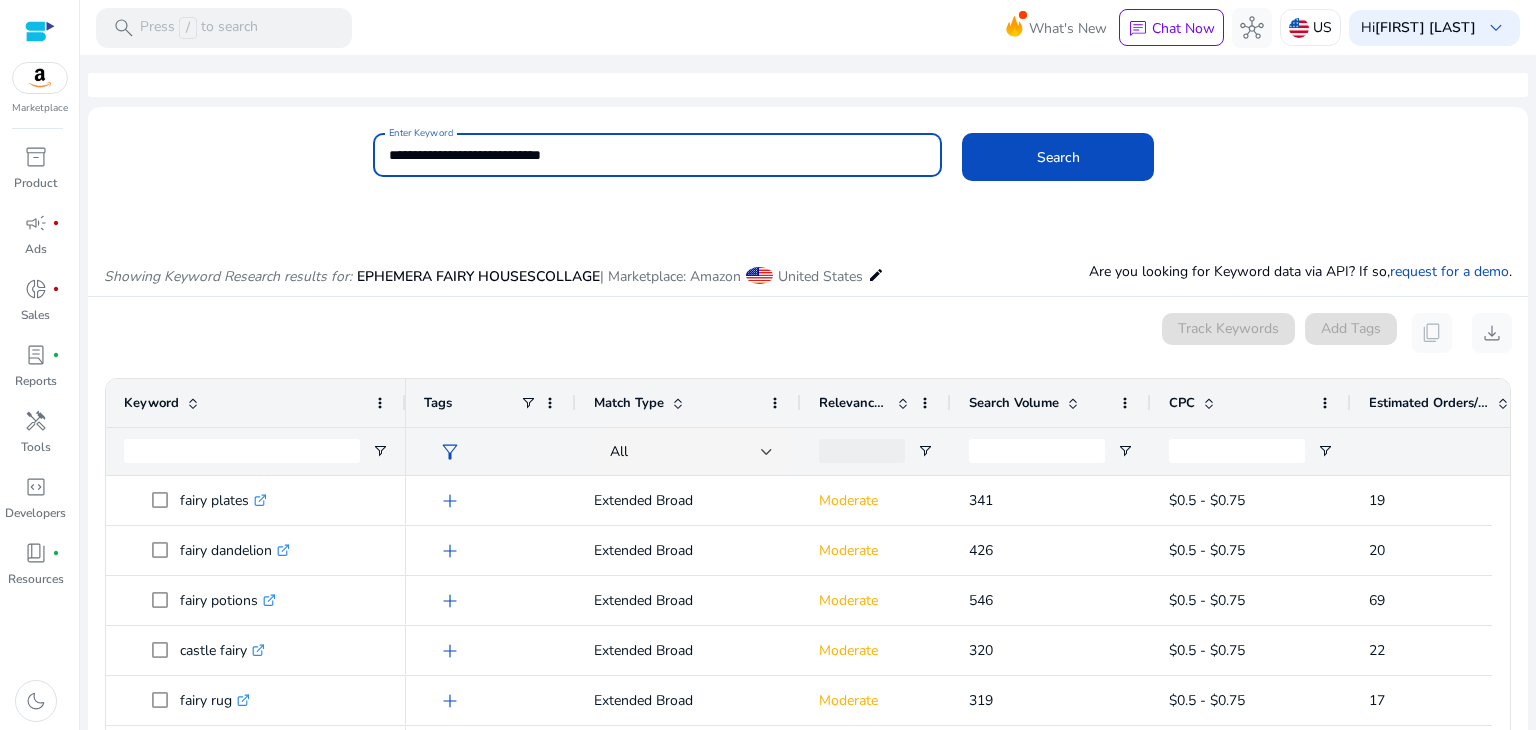 drag, startPoint x: 468, startPoint y: 153, endPoint x: 343, endPoint y: 165, distance: 125.57468 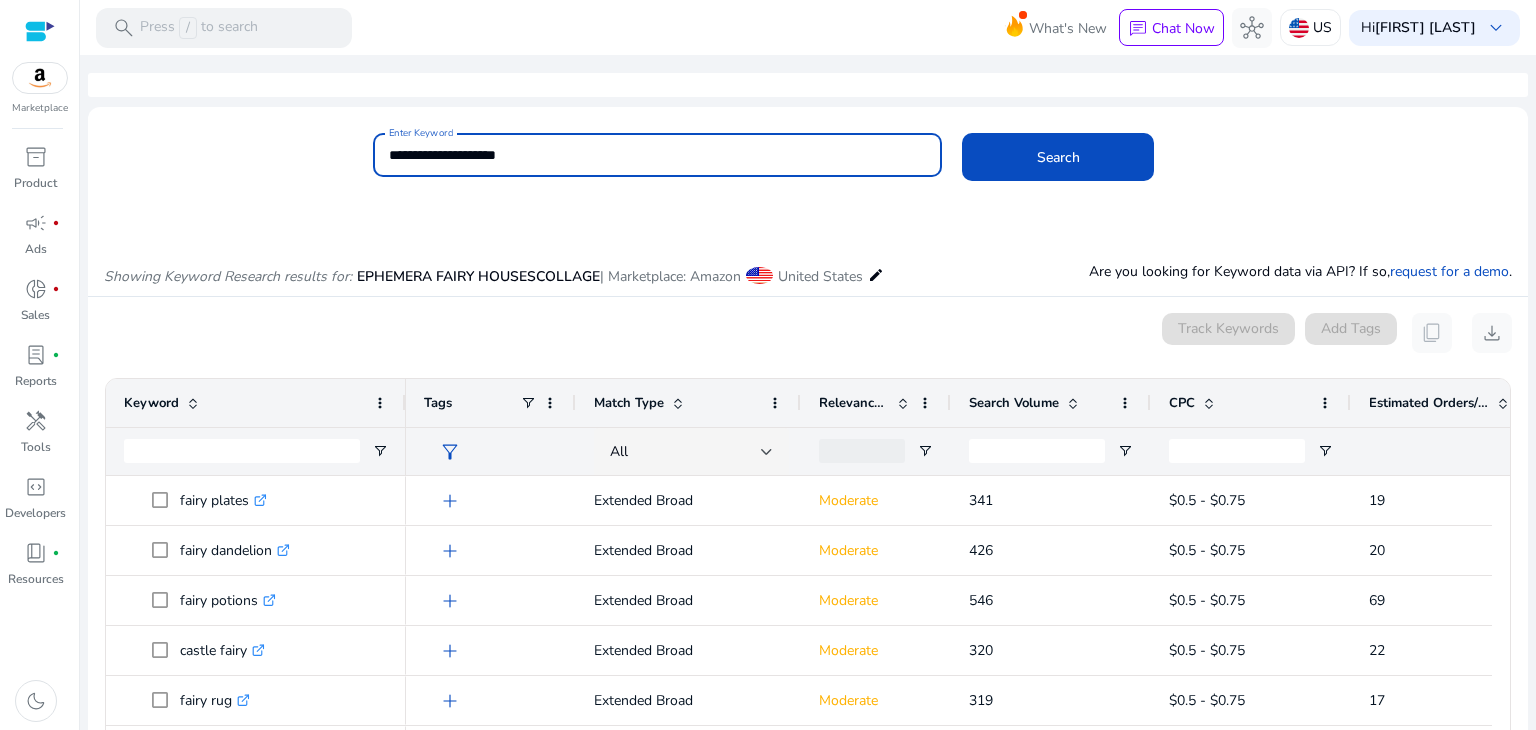 type on "**********" 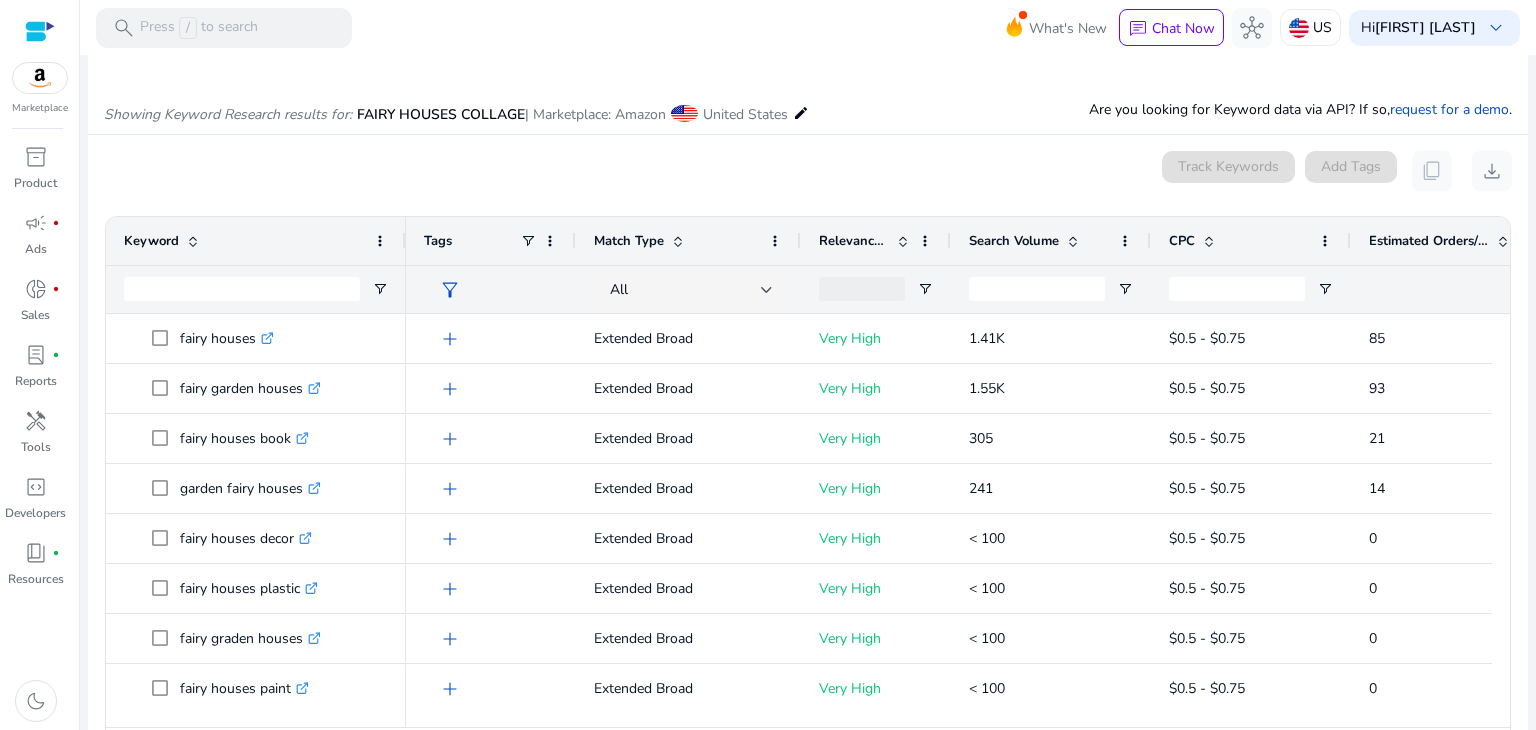 scroll, scrollTop: 114, scrollLeft: 0, axis: vertical 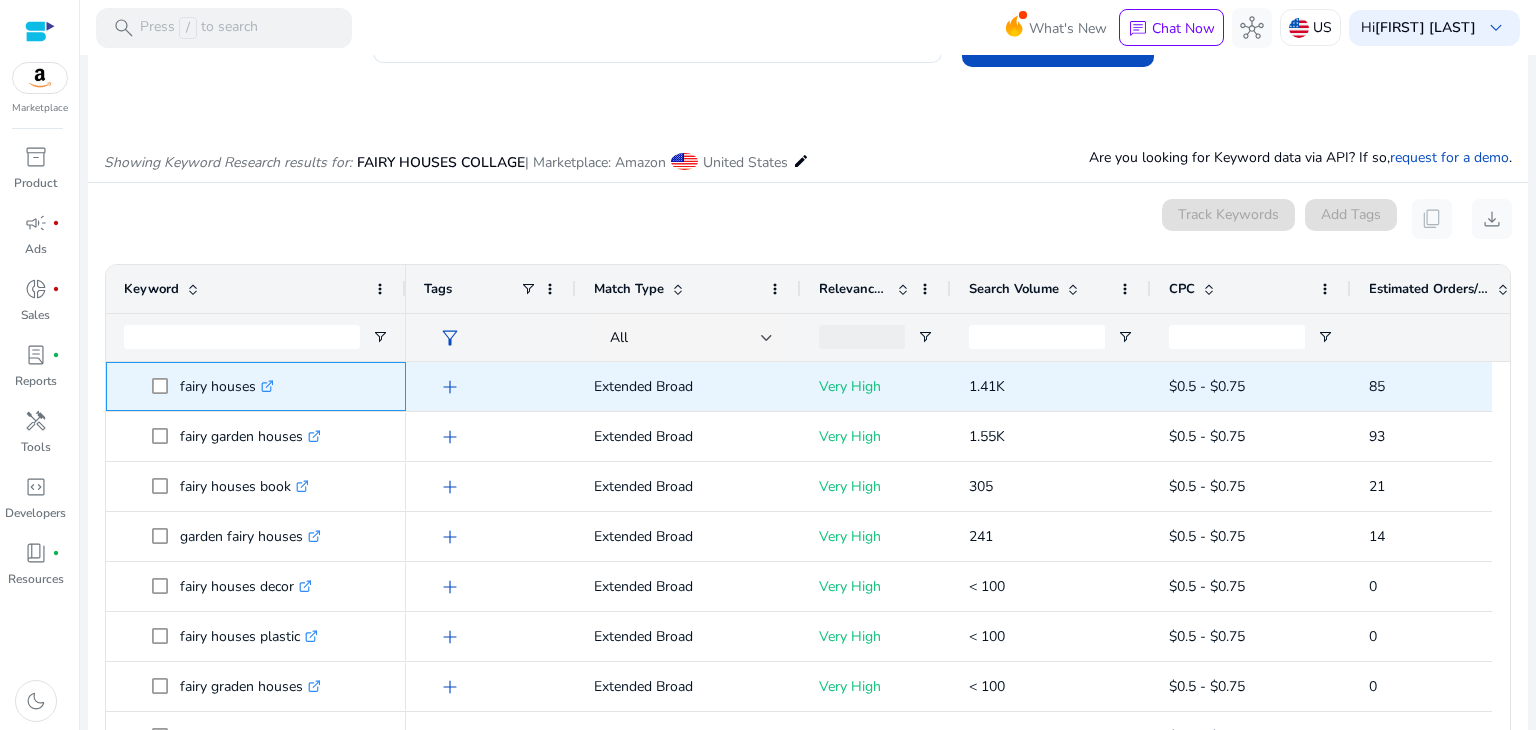 click on "fairy houses  .st0{fill:#2c8af8}" at bounding box center (227, 386) 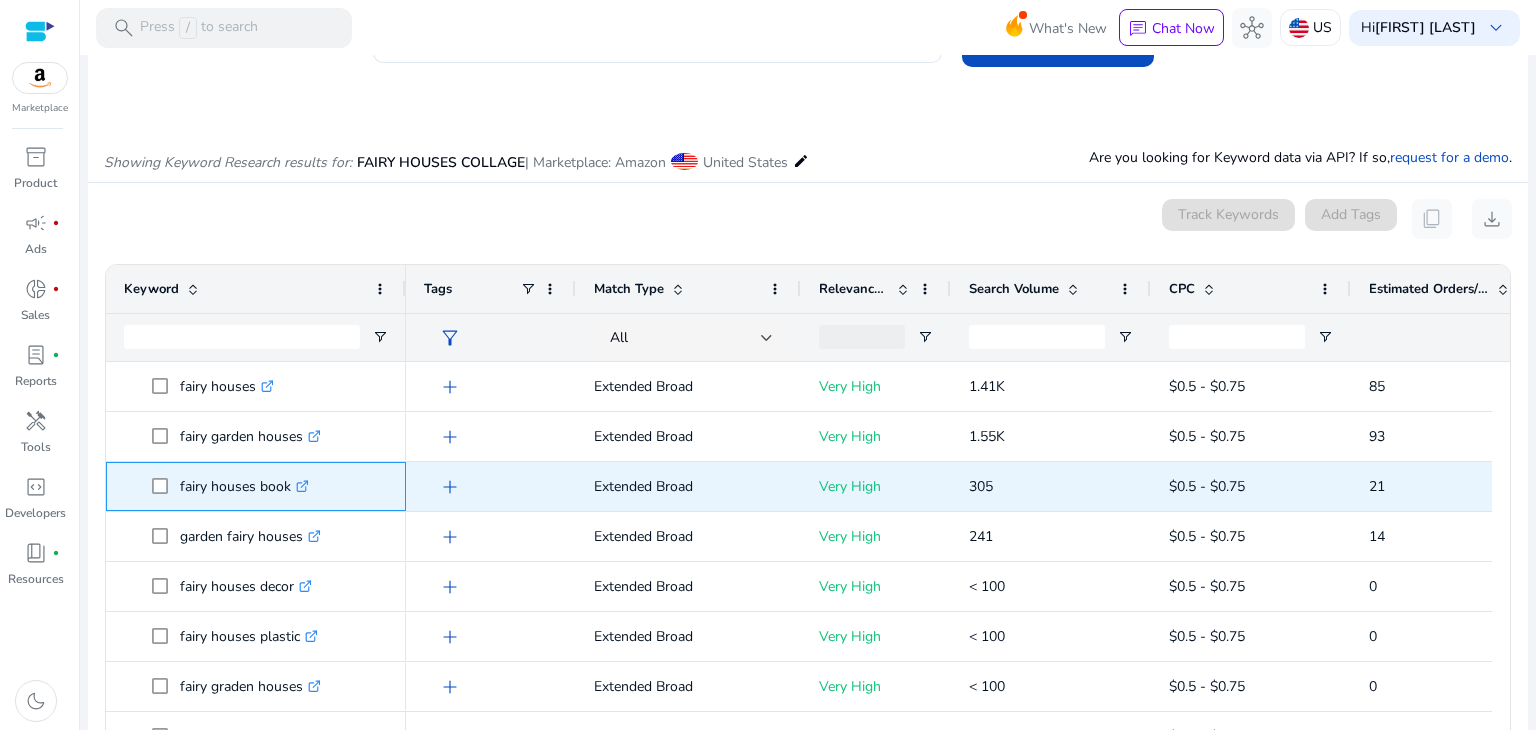 drag, startPoint x: 180, startPoint y: 479, endPoint x: 290, endPoint y: 479, distance: 110 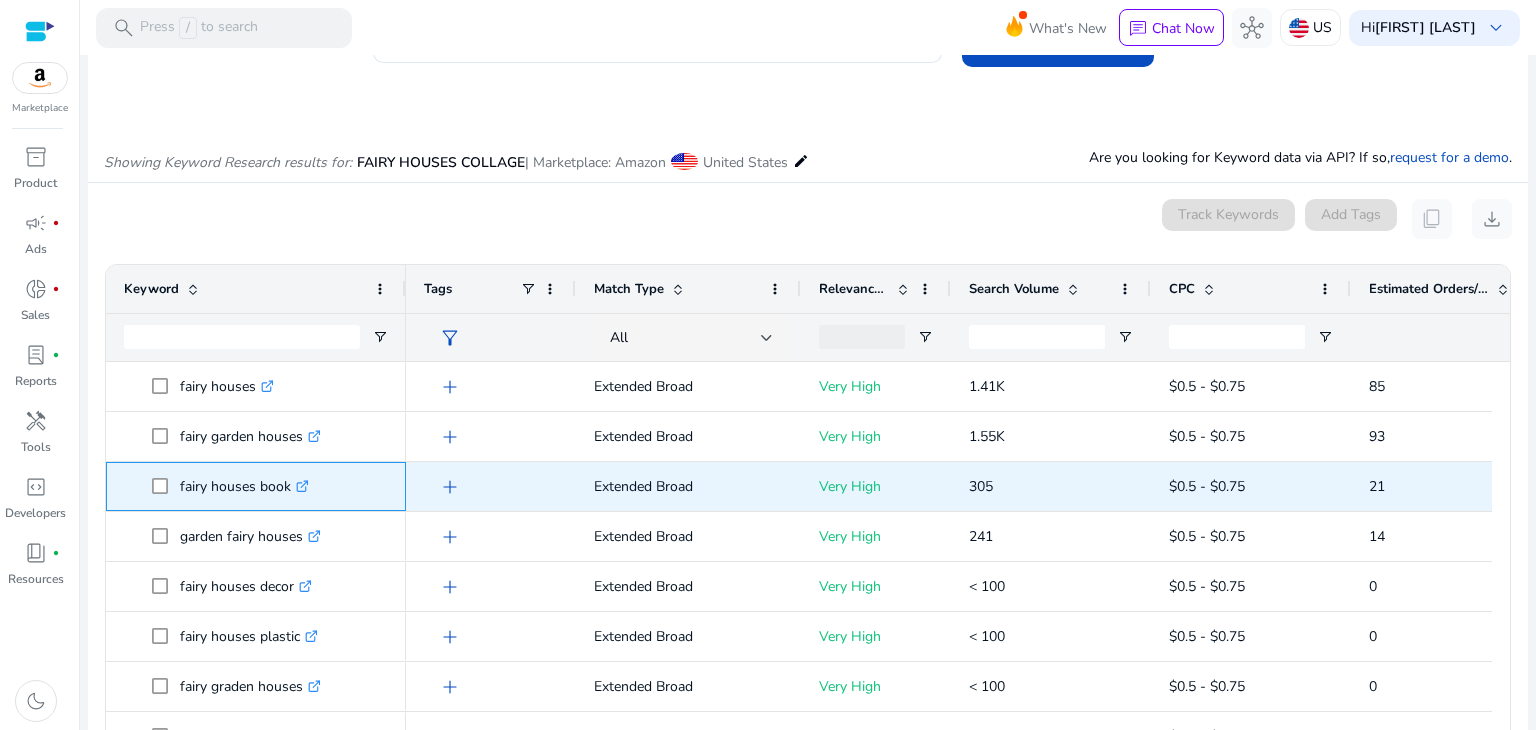 copy on "fairy houses book" 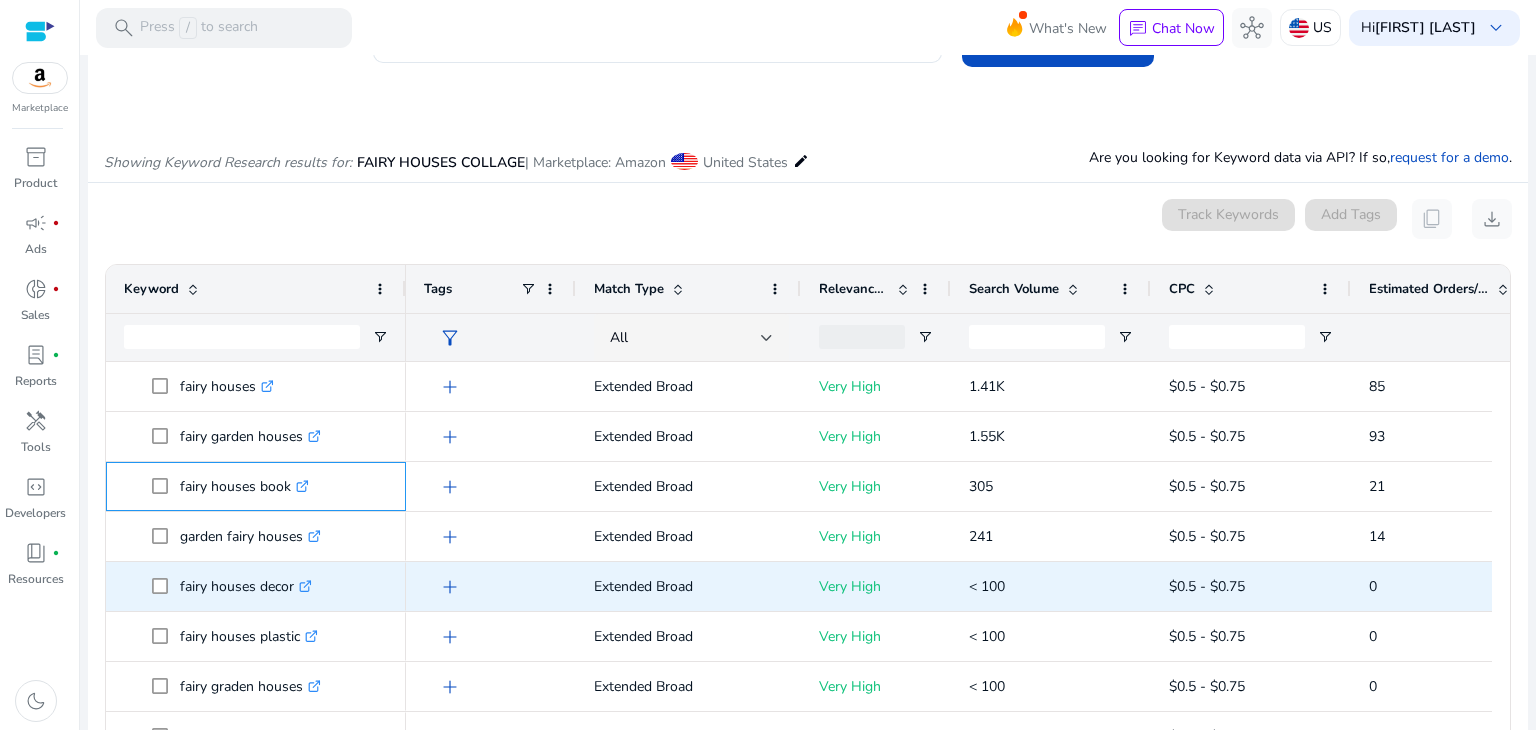 scroll, scrollTop: 100, scrollLeft: 0, axis: vertical 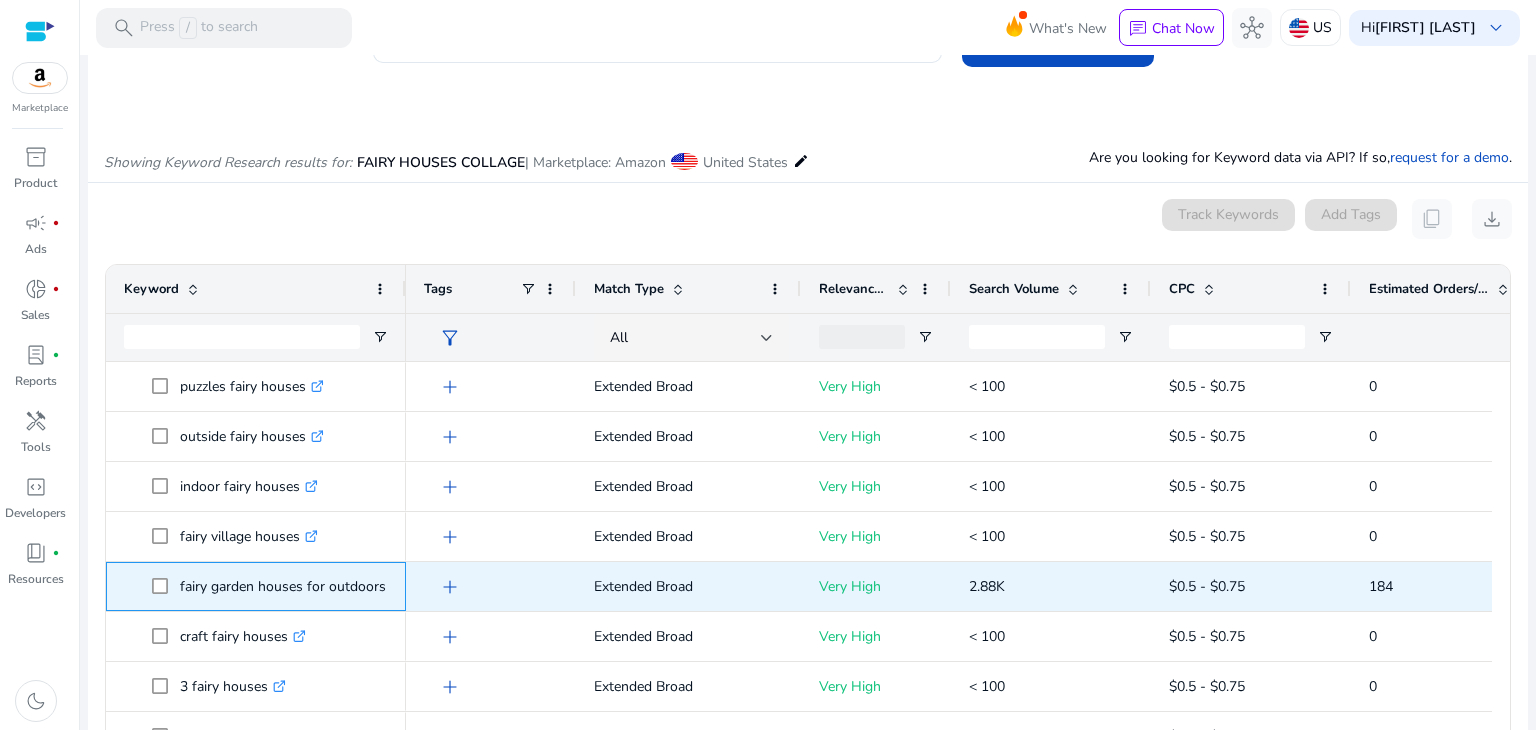 drag, startPoint x: 176, startPoint y: 584, endPoint x: 384, endPoint y: 586, distance: 208.00961 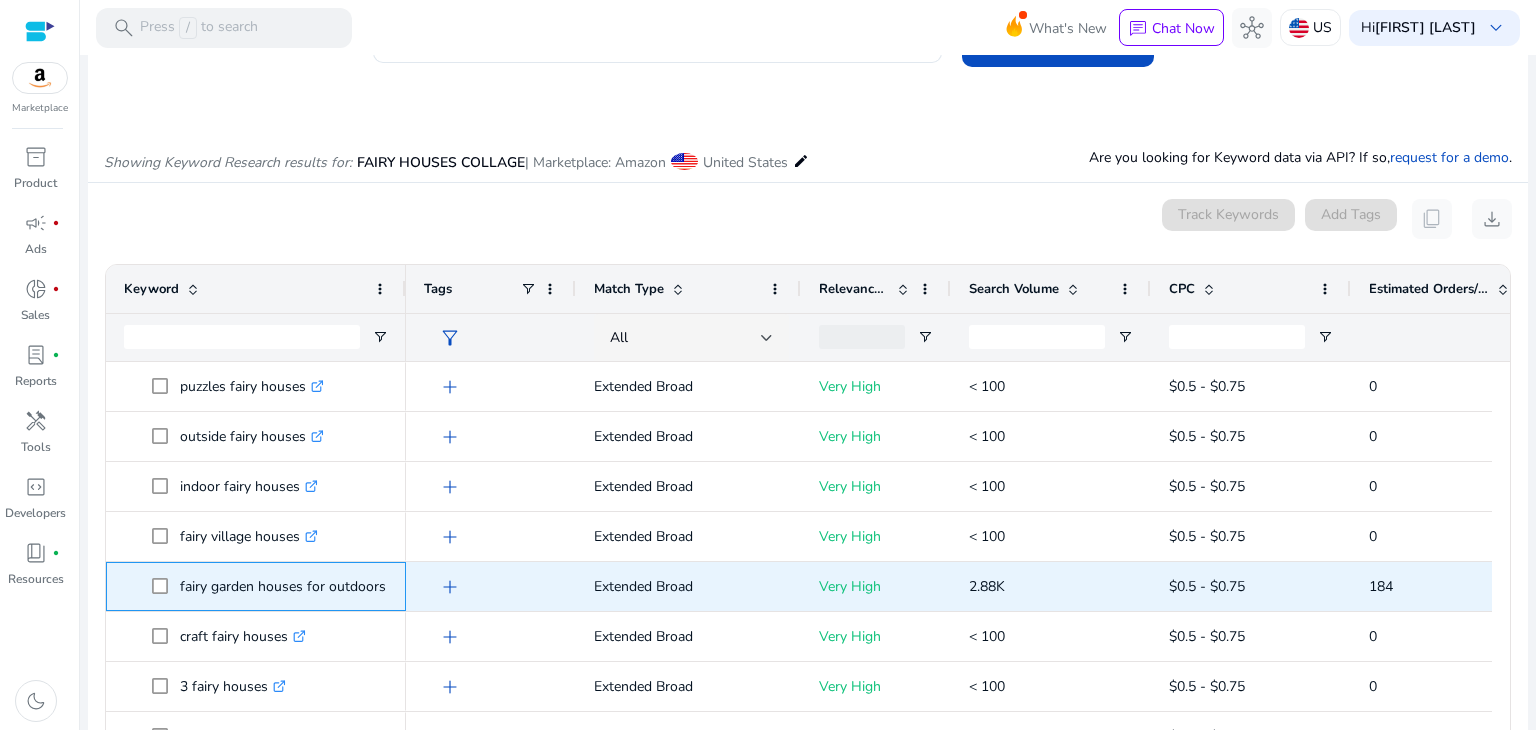 click on "fairy garden houses for outdoors  .st0{fill:#2c8af8}" at bounding box center (292, 586) 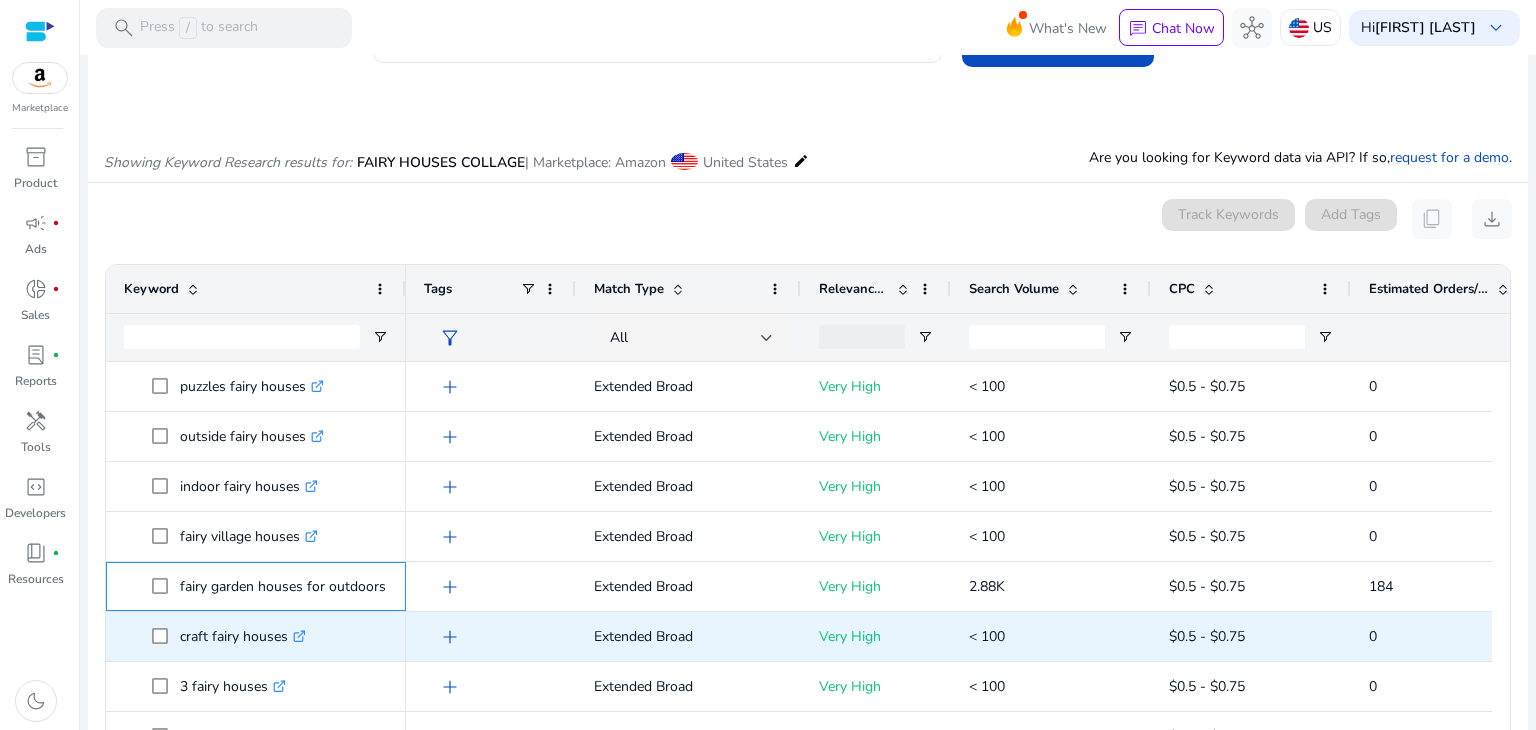 scroll, scrollTop: 964, scrollLeft: 0, axis: vertical 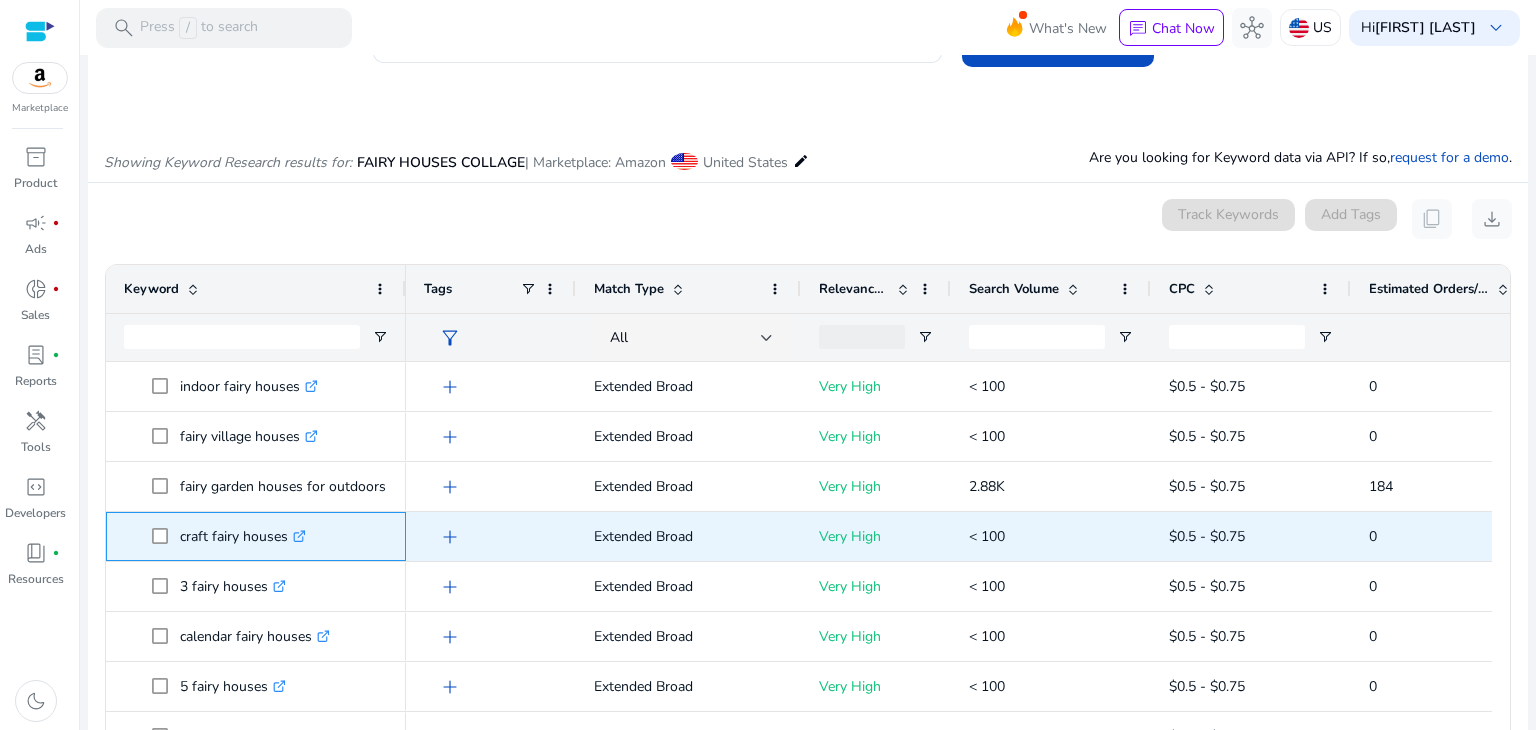 drag, startPoint x: 180, startPoint y: 533, endPoint x: 287, endPoint y: 529, distance: 107.07474 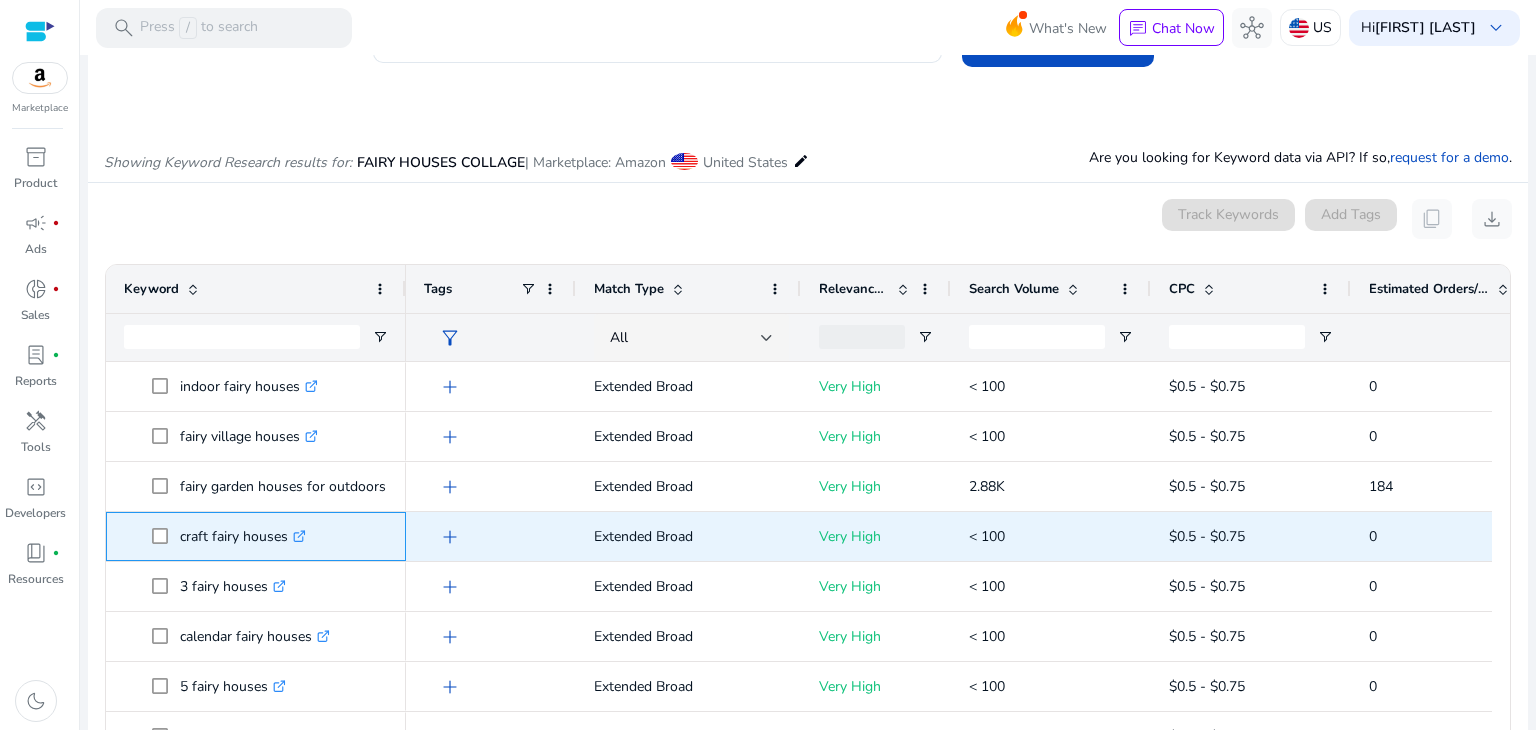 copy on "craft fairy houses" 